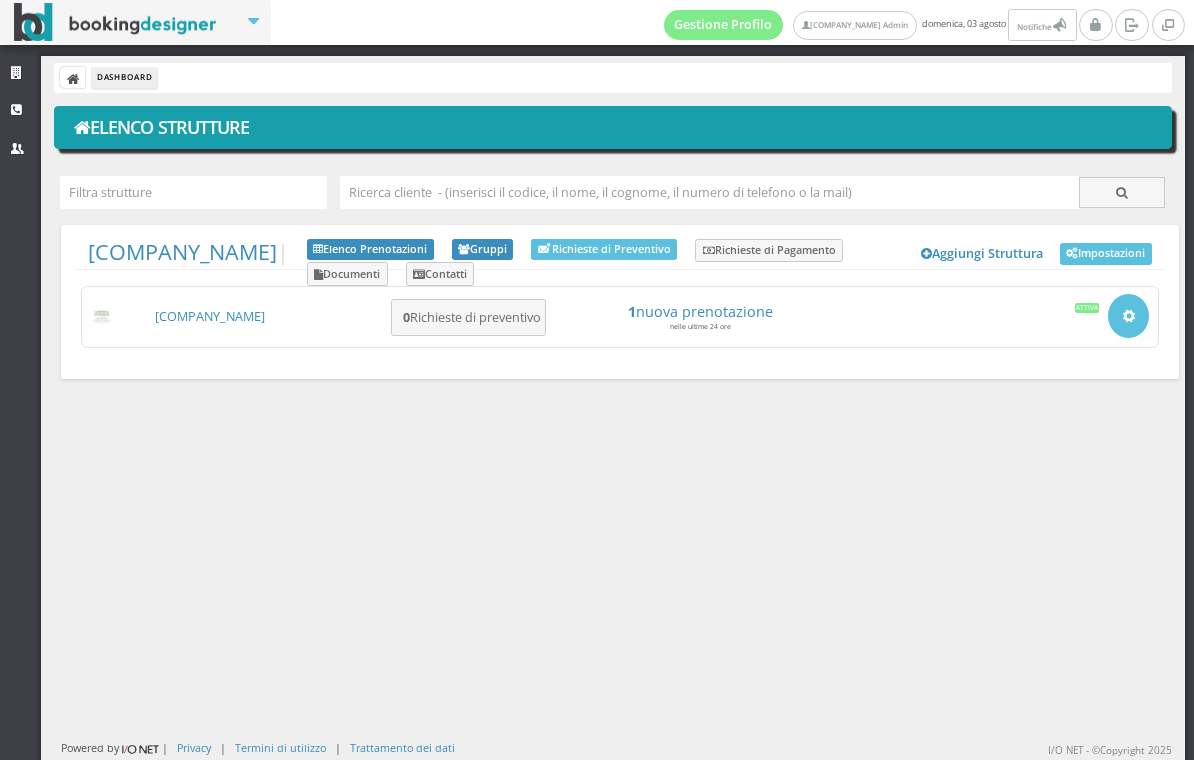 scroll, scrollTop: 0, scrollLeft: 0, axis: both 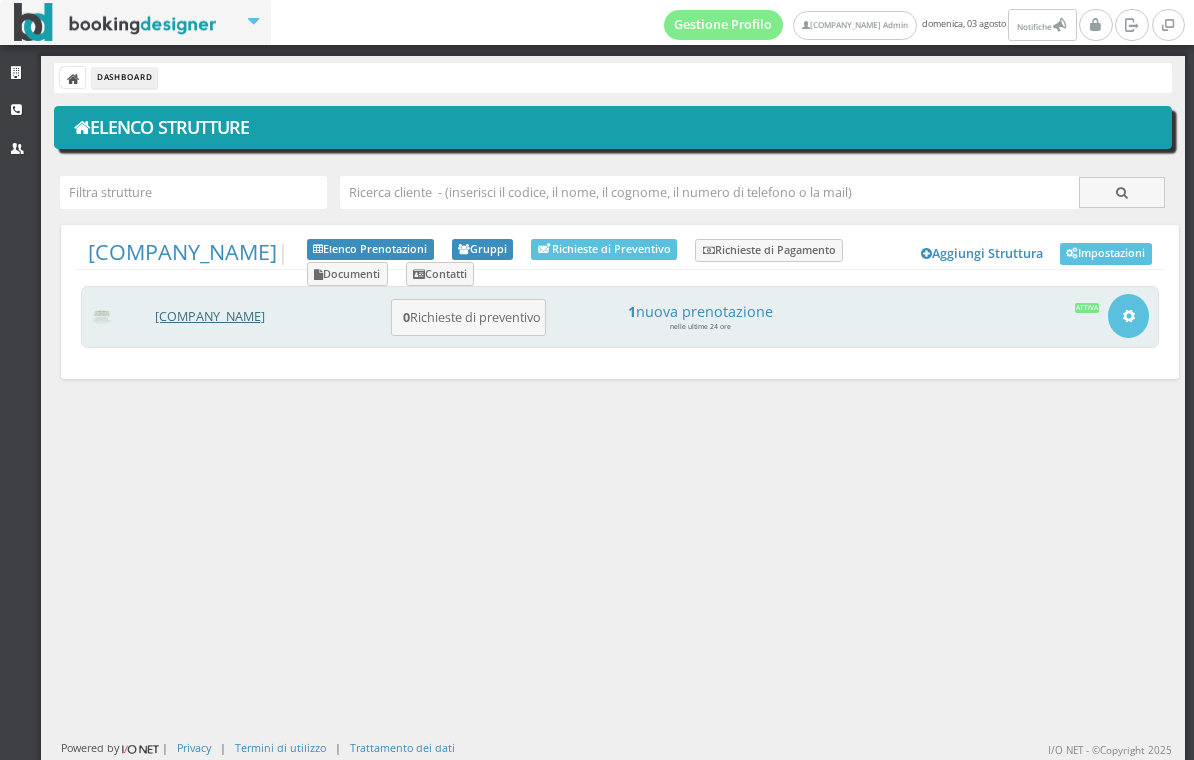click on "[COMPANY_NAME]" at bounding box center [210, 316] 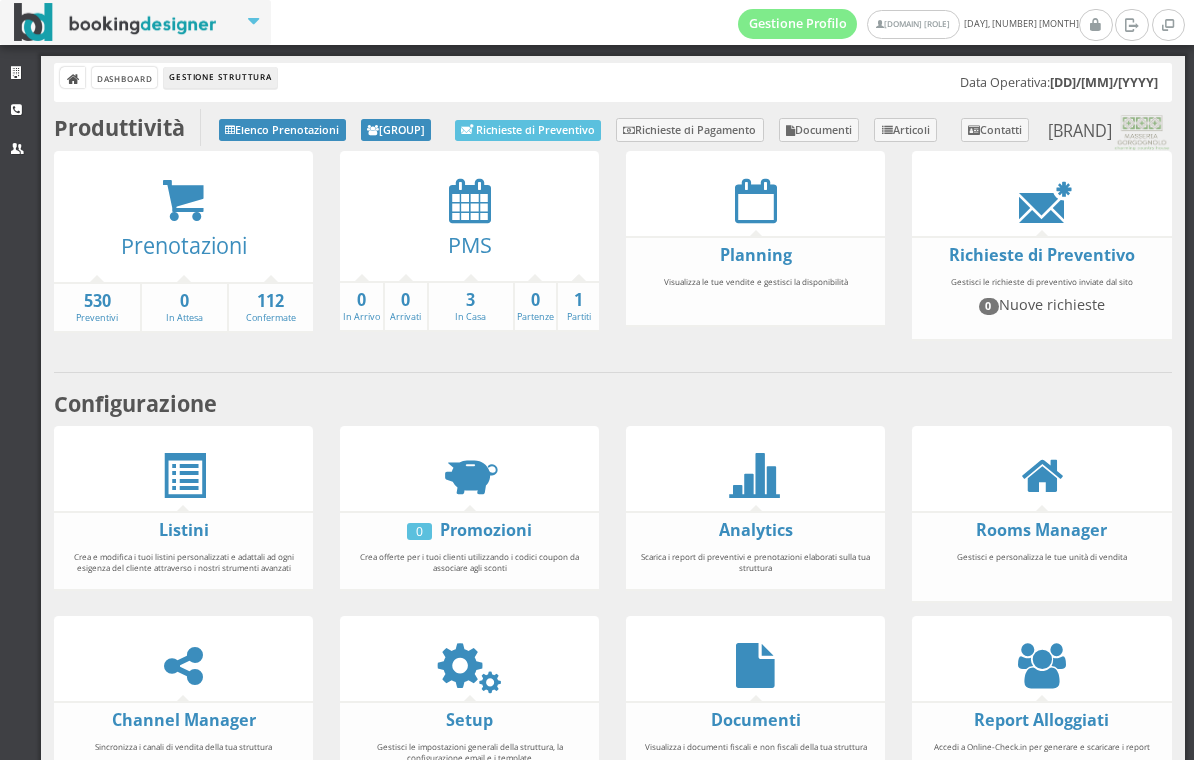 scroll, scrollTop: 0, scrollLeft: 0, axis: both 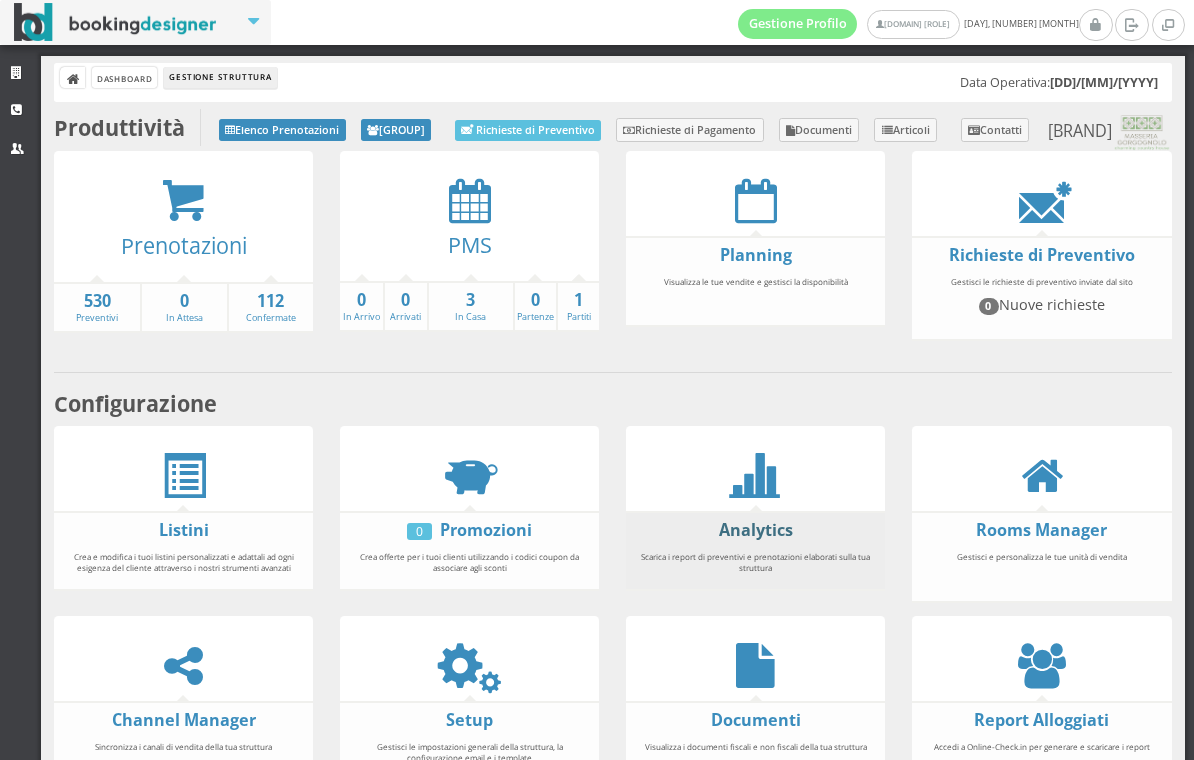 click on "Analytics" at bounding box center (756, 530) 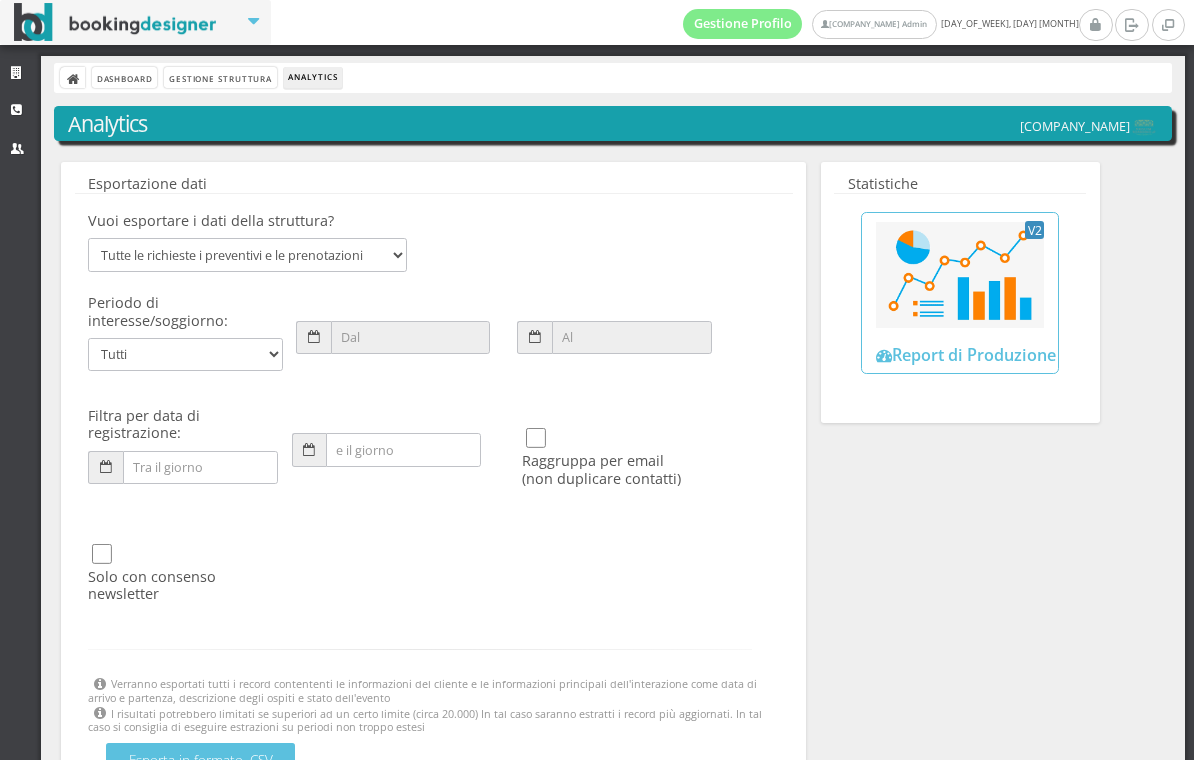 scroll, scrollTop: 0, scrollLeft: 0, axis: both 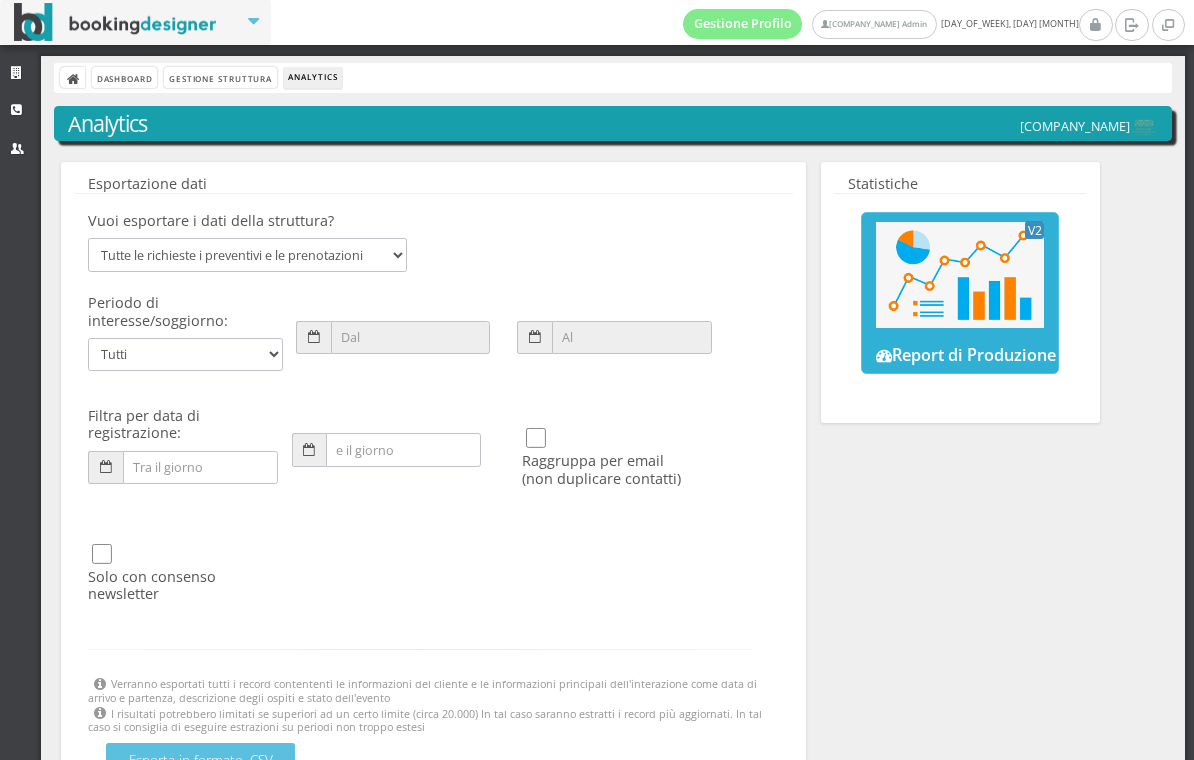 click at bounding box center (960, 274) 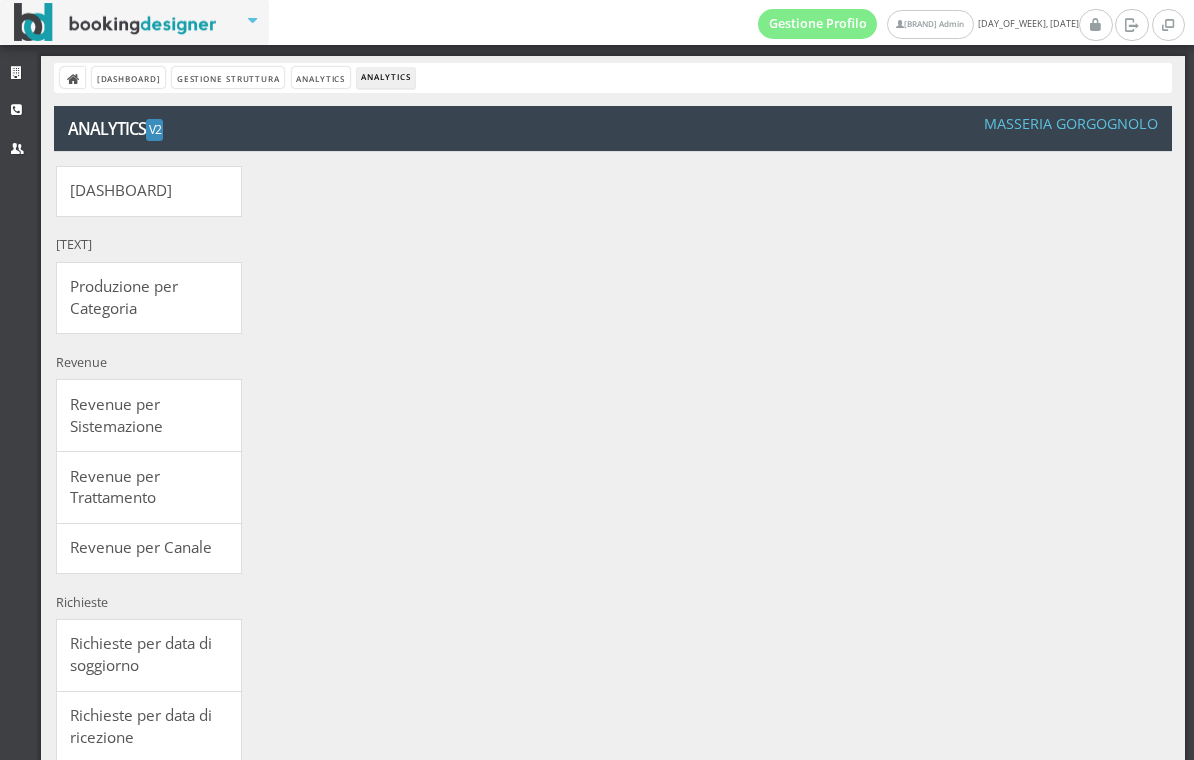 scroll, scrollTop: 0, scrollLeft: 0, axis: both 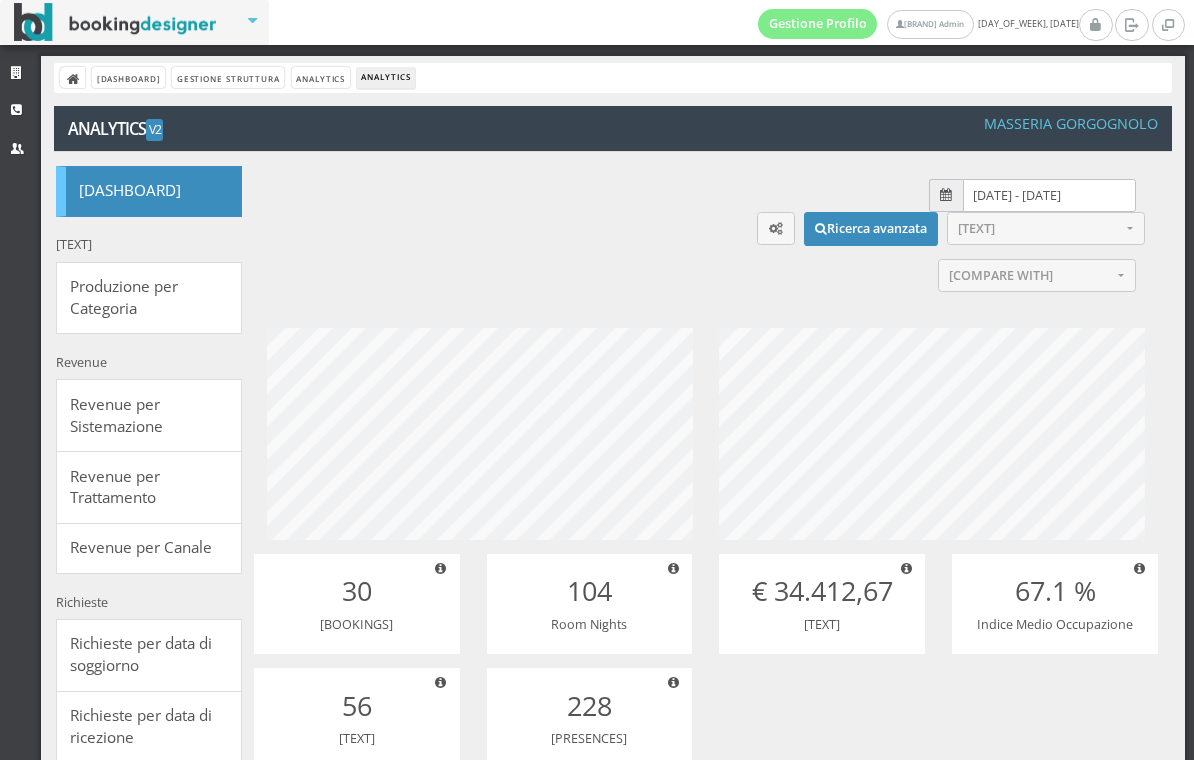 click at bounding box center [946, 195] 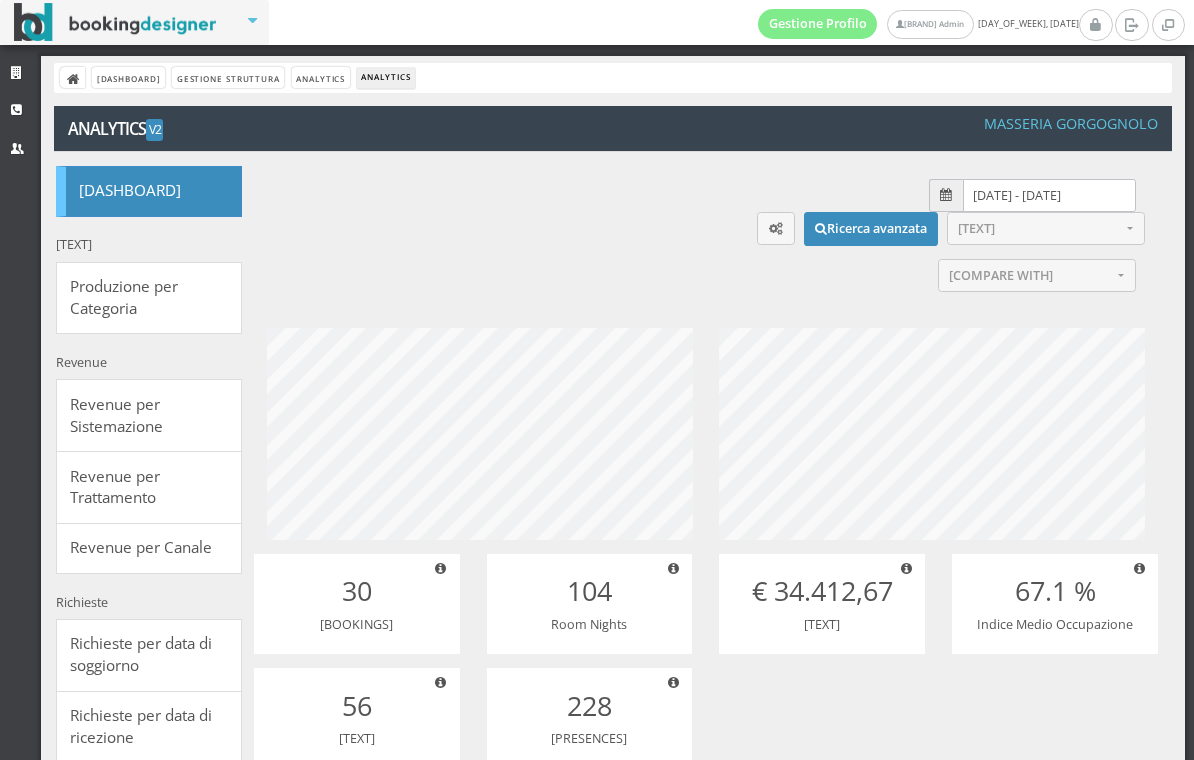 click on "[DATE] - [DATE]" at bounding box center [1049, 195] 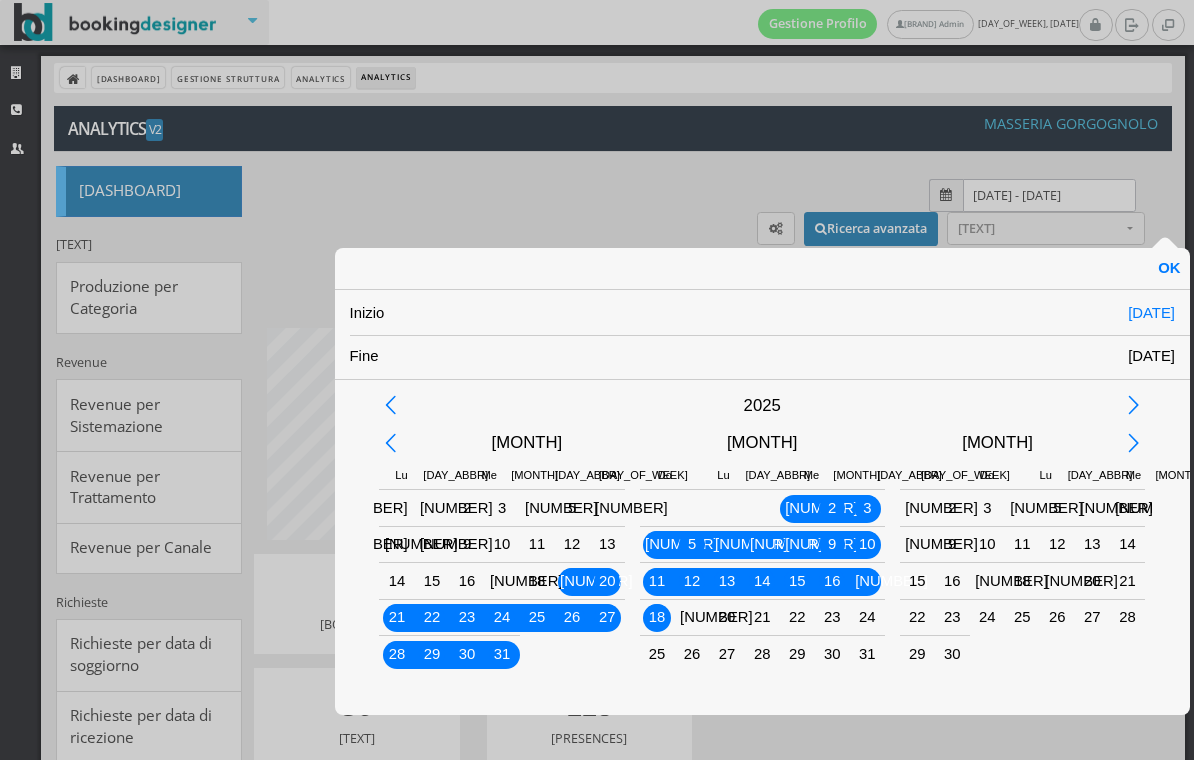 click on "1" at bounding box center (797, 508) 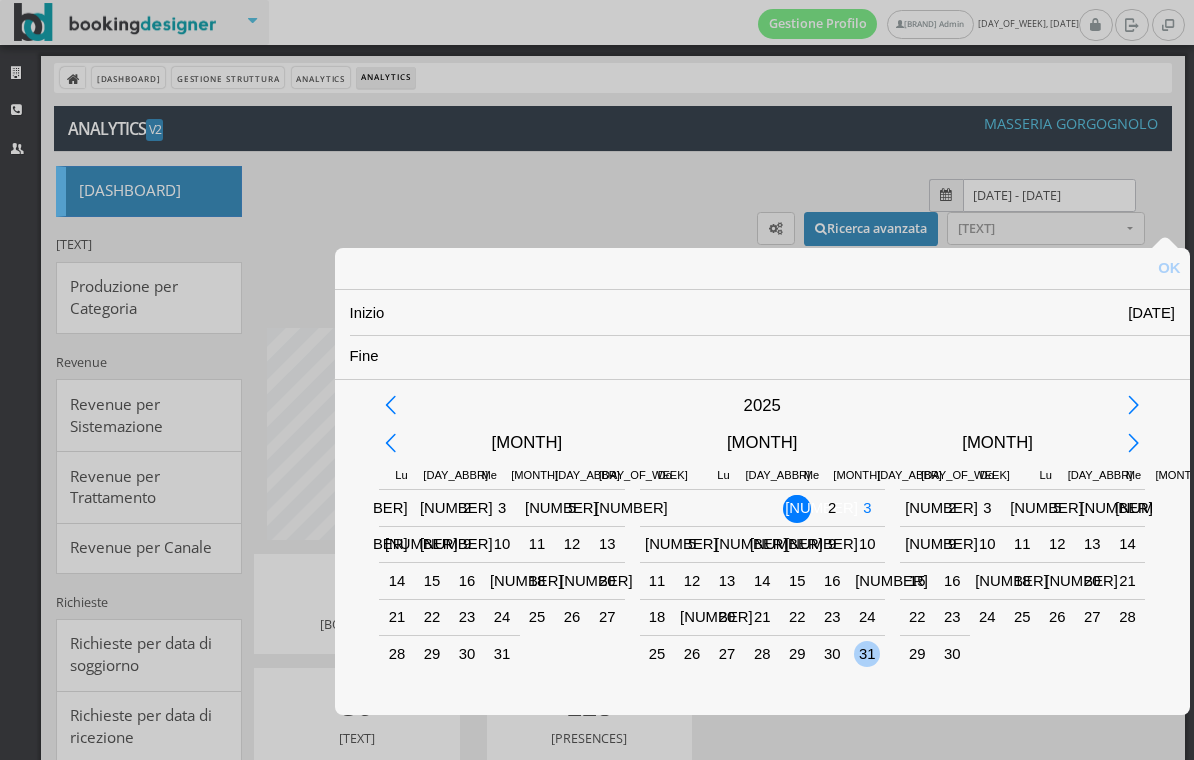 click on "31" at bounding box center (867, 654) 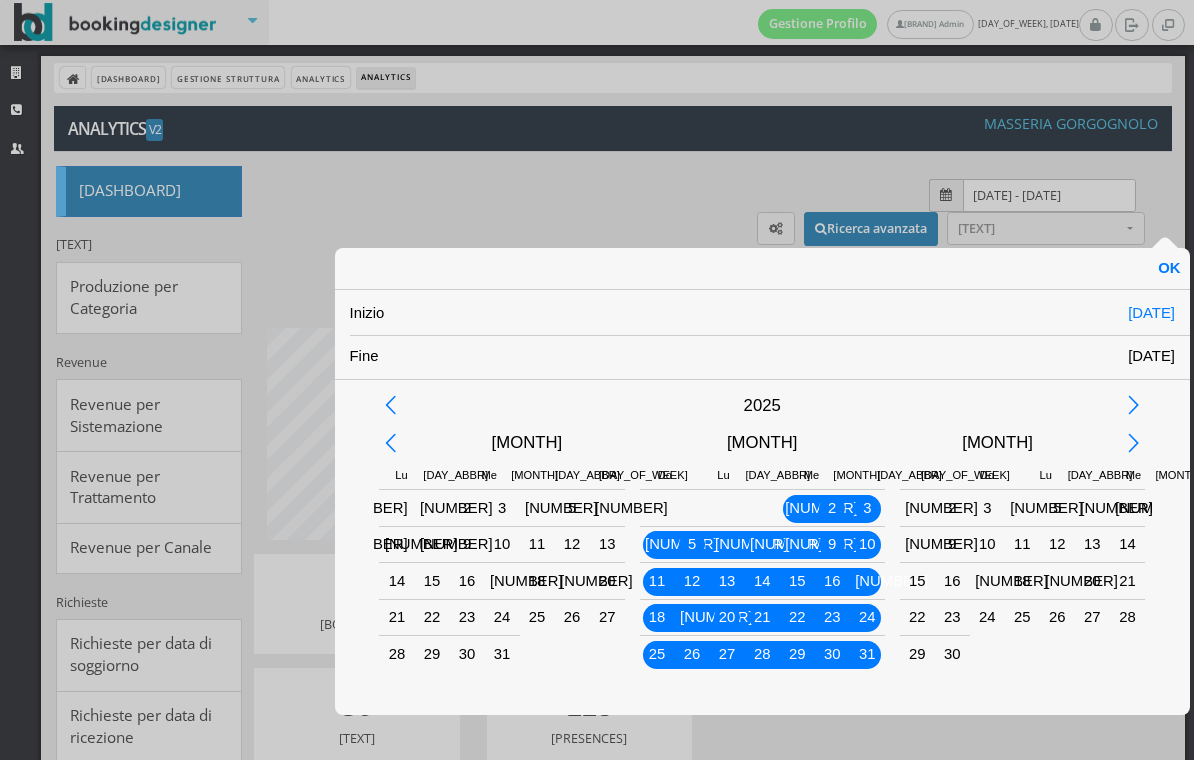 click on "OK" at bounding box center [1169, 268] 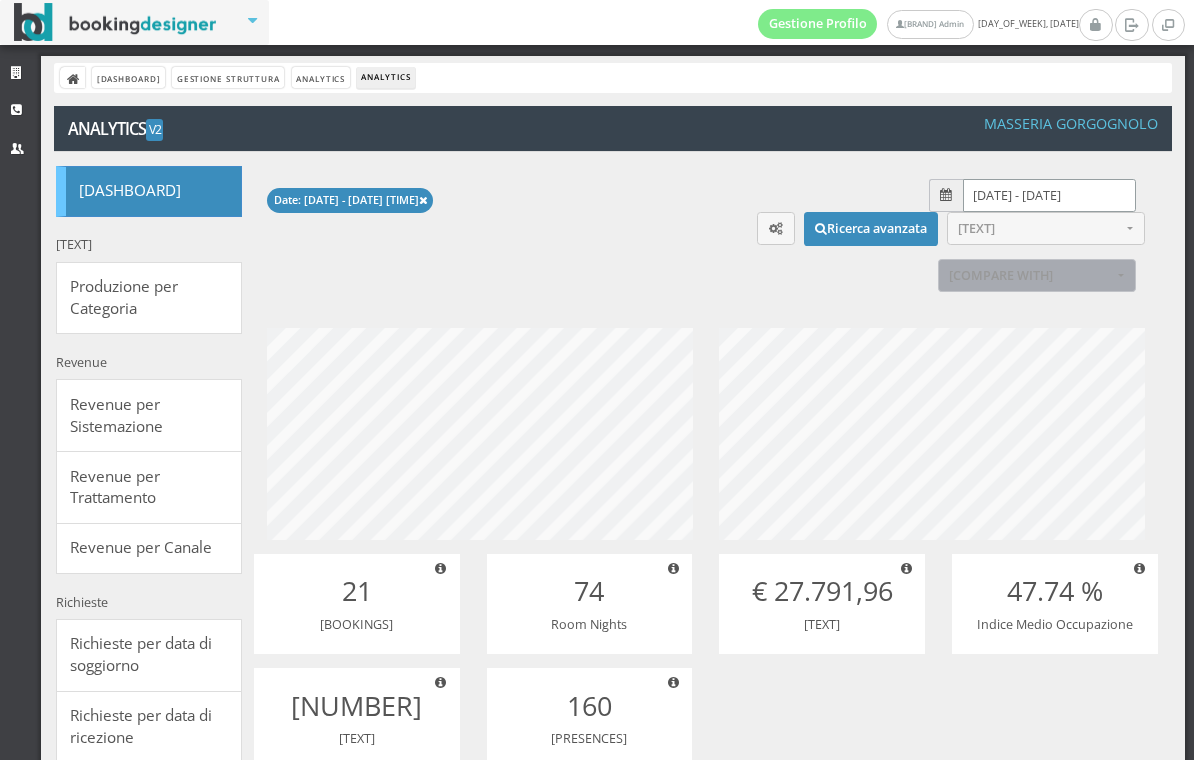 scroll, scrollTop: 999750, scrollLeft: 999497, axis: both 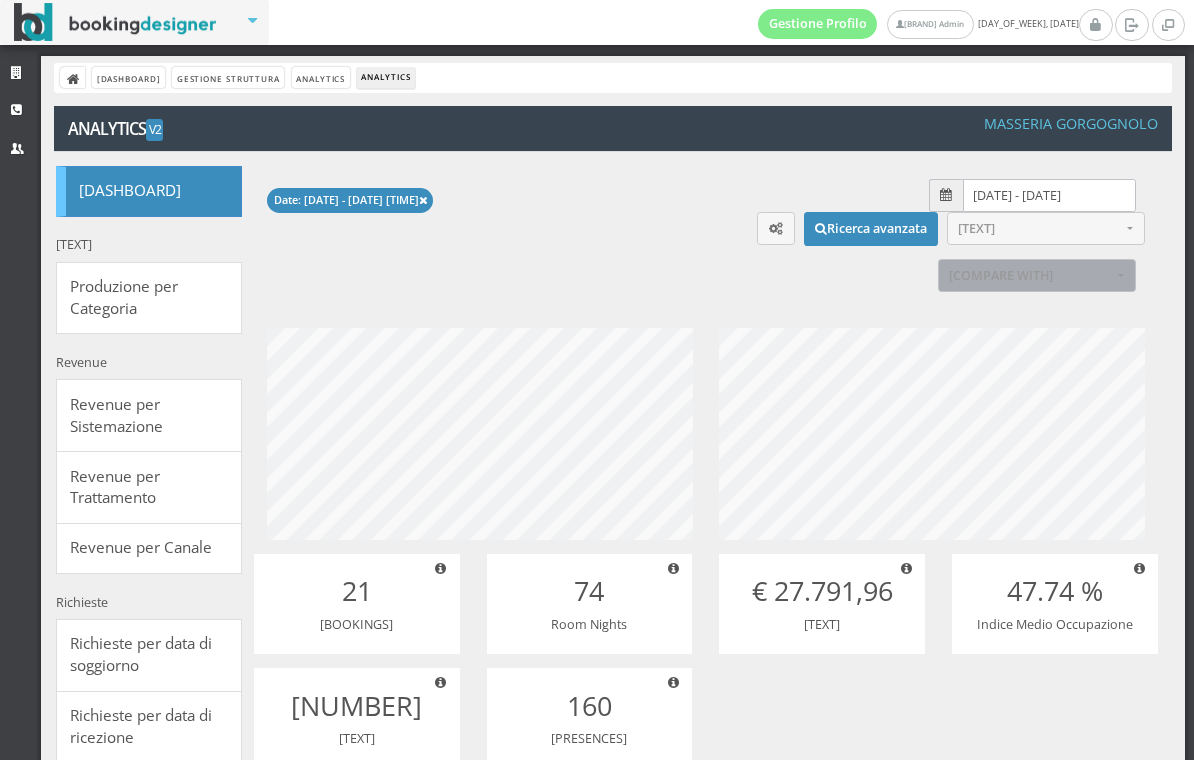 click on "Confronta con" at bounding box center (1030, 275) 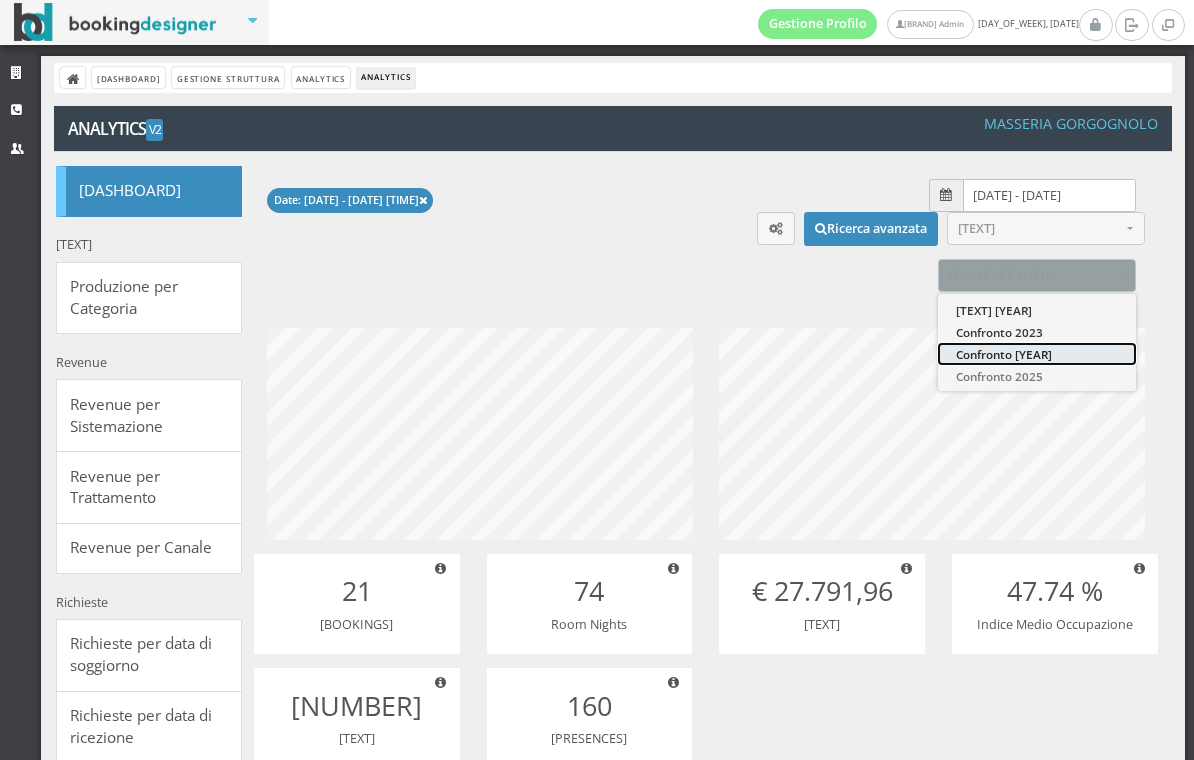 click on "Confronto 2024" at bounding box center (1004, 353) 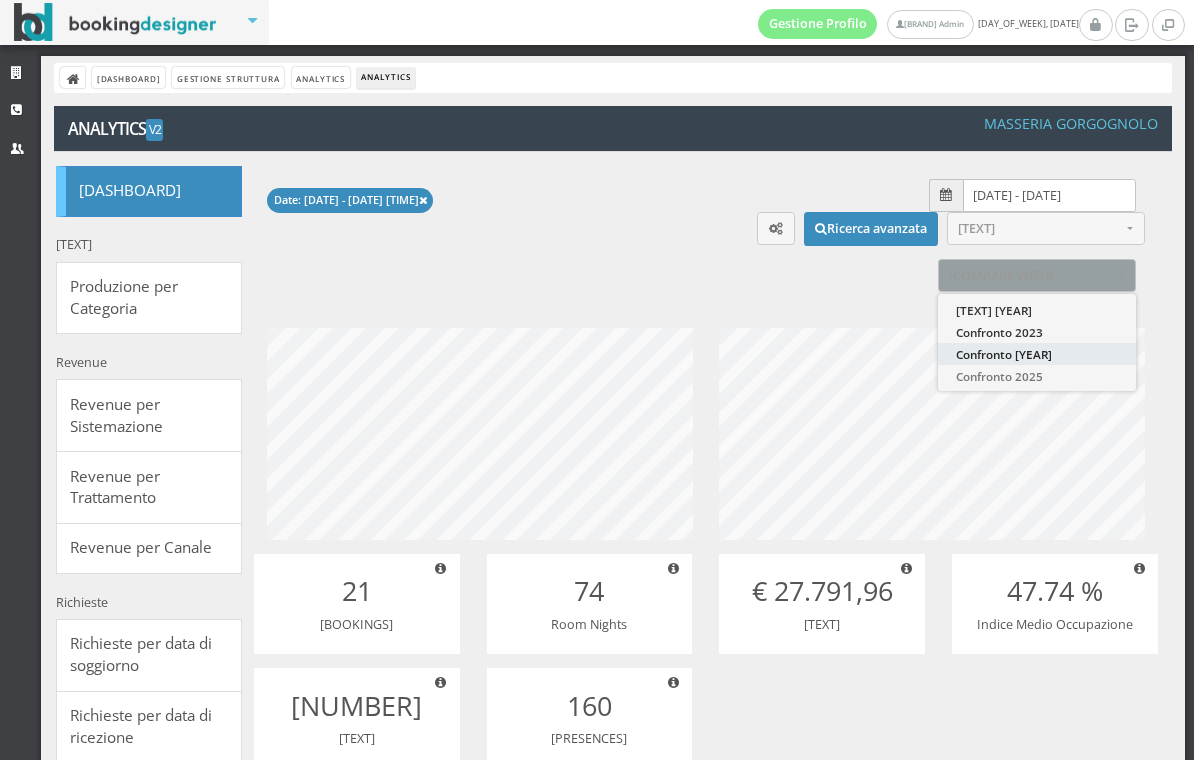 select on "2024" 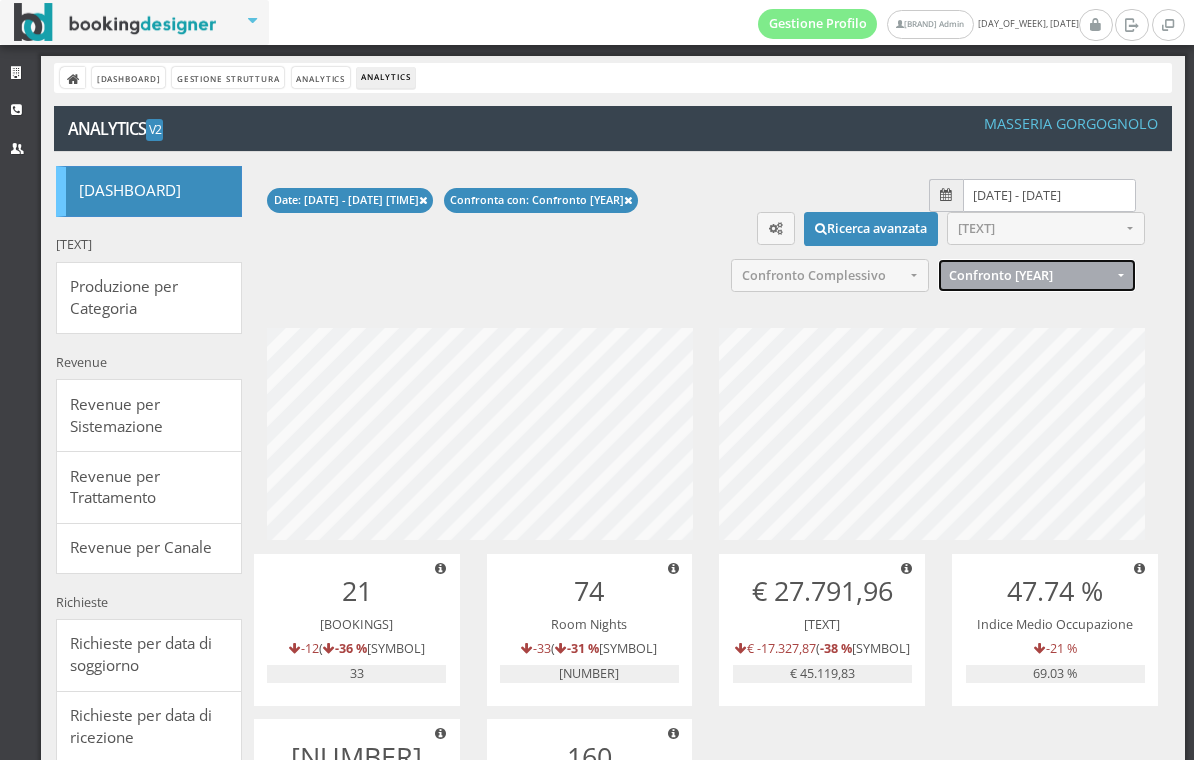 scroll, scrollTop: 999750, scrollLeft: 999497, axis: both 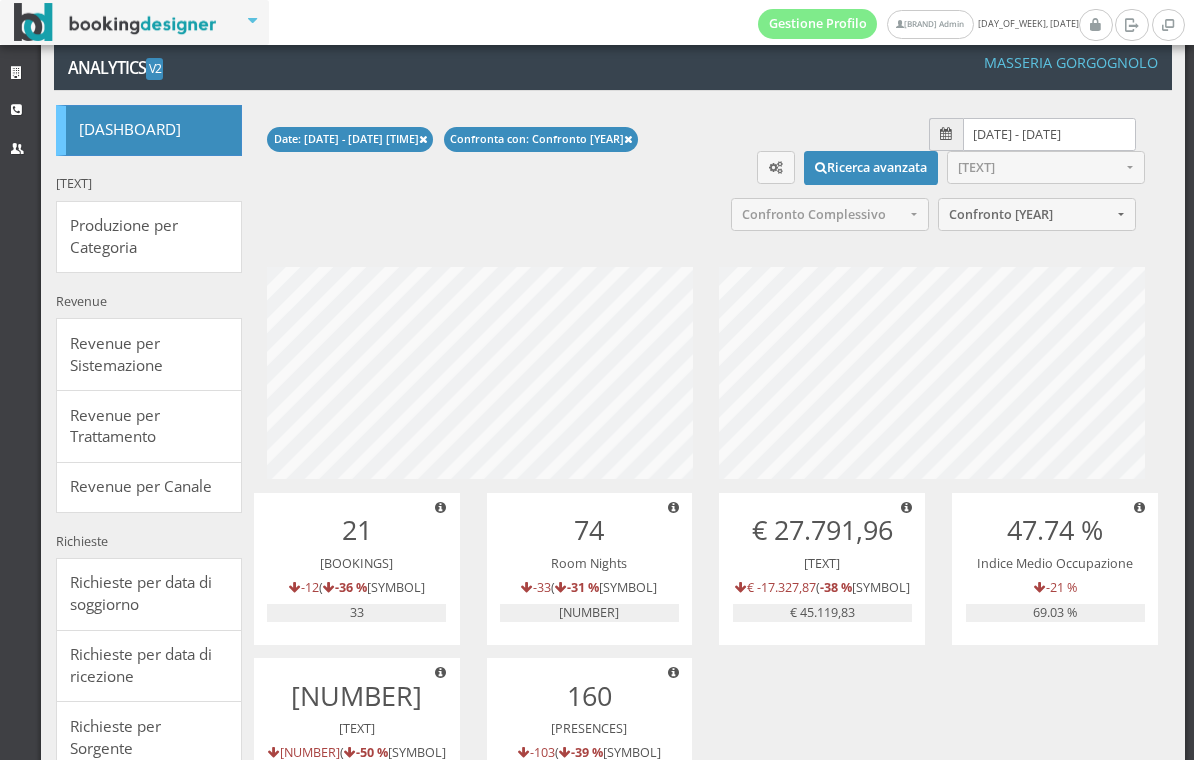 click on "01/08/2025 - 31/08/2025" at bounding box center (1049, 134) 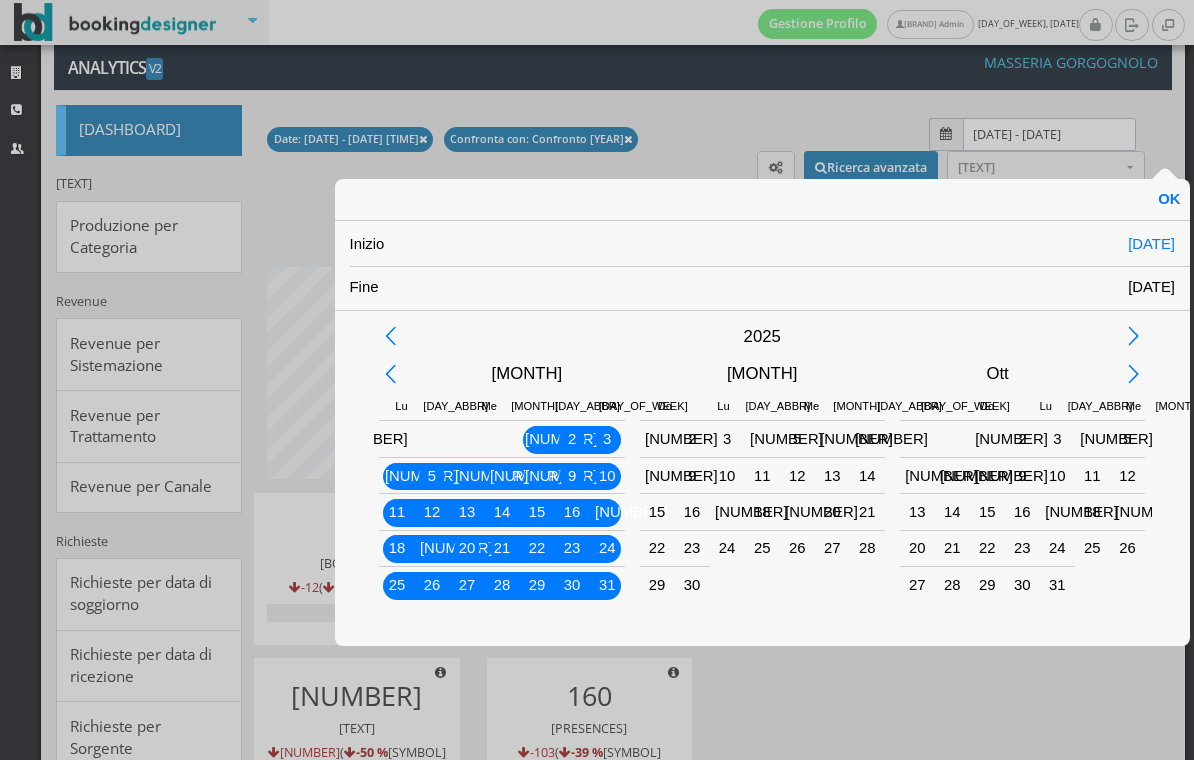 click on "01/08/2025" at bounding box center (1151, 244) 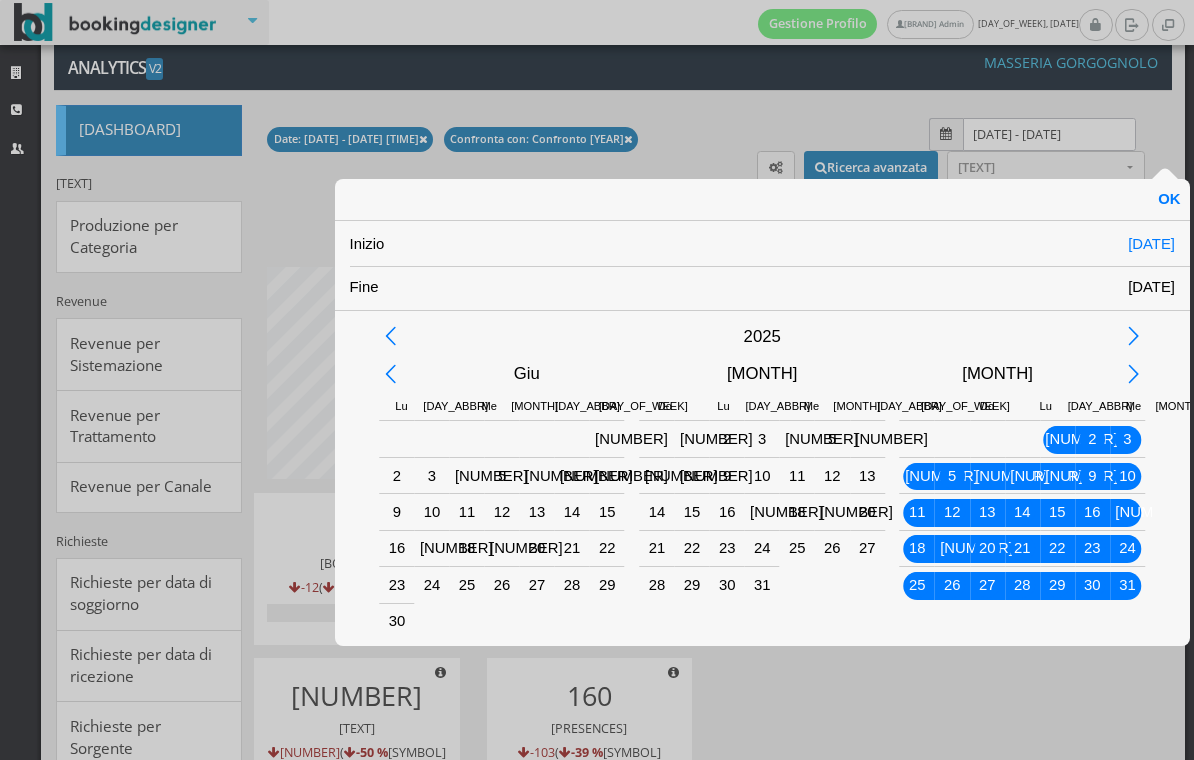 click at bounding box center (390, 374) 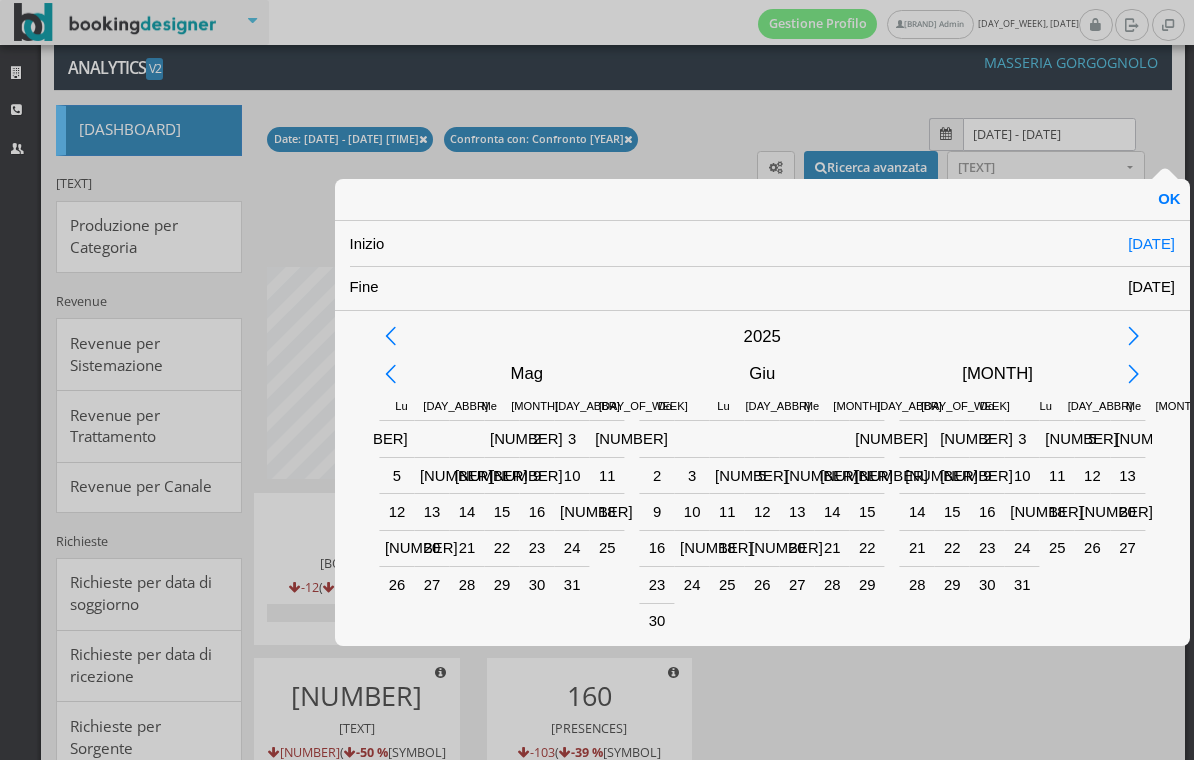 click at bounding box center [390, 374] 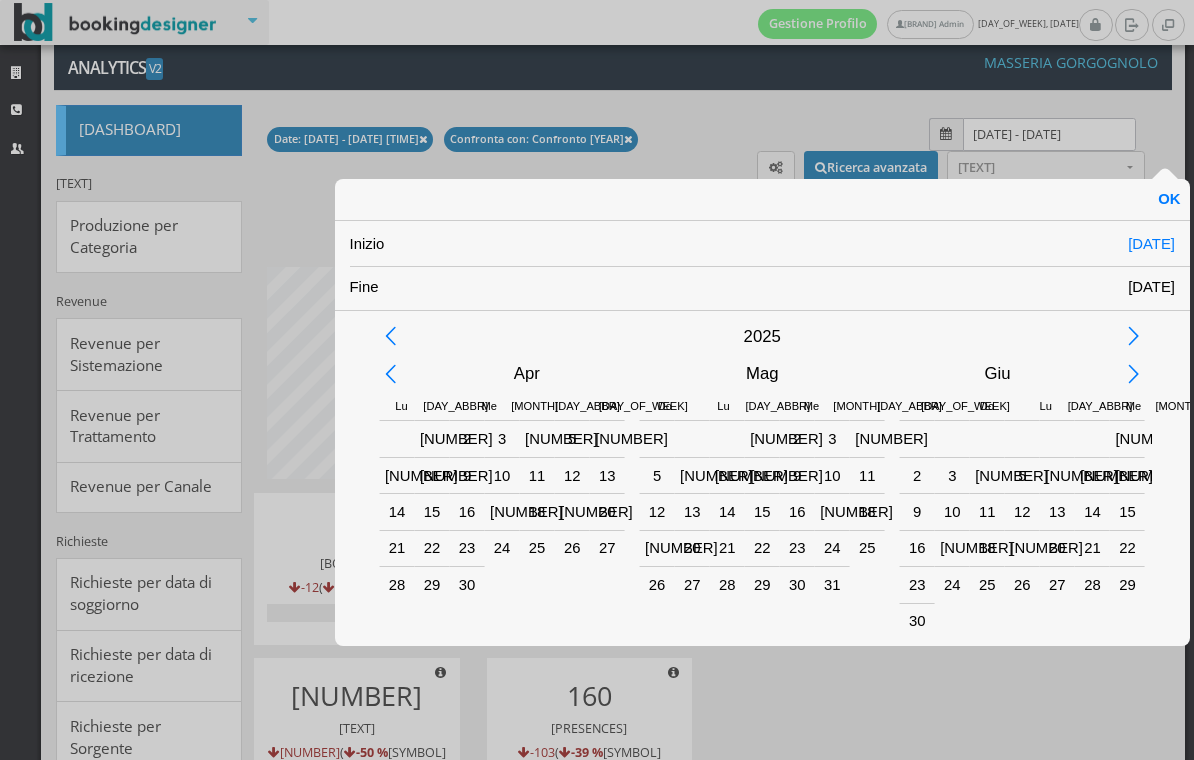 click at bounding box center [390, 374] 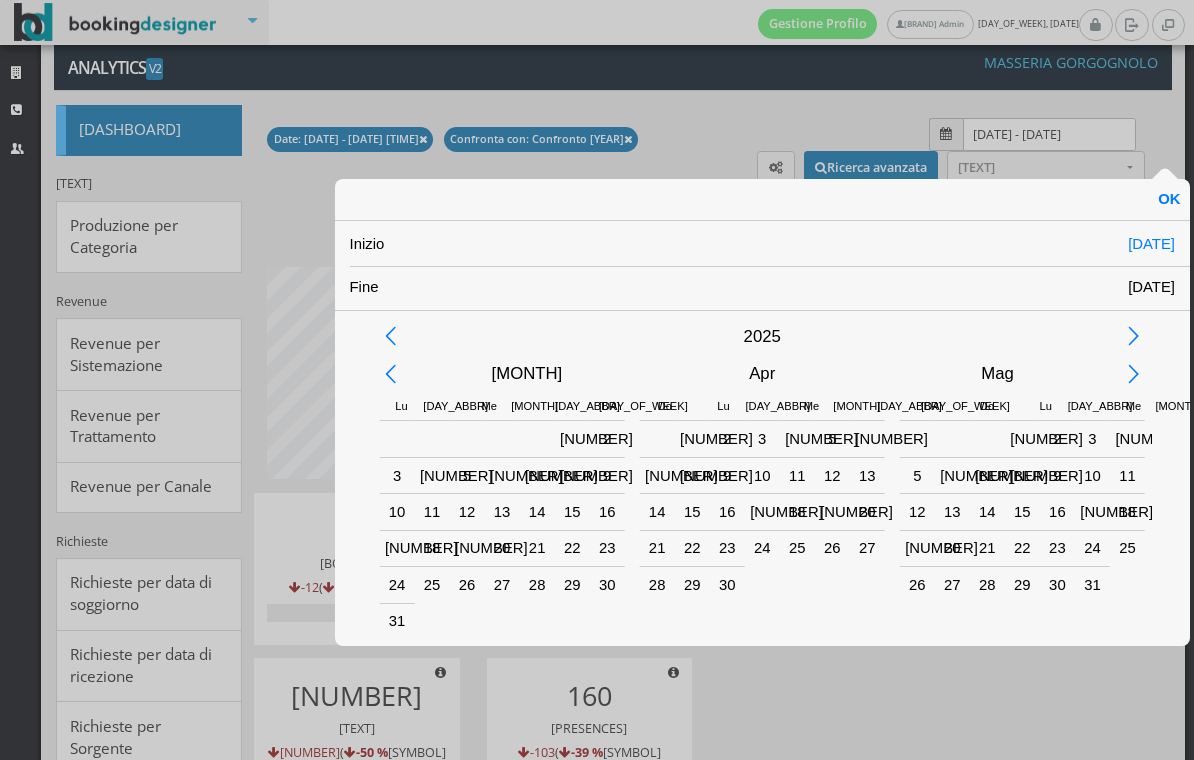 click at bounding box center (390, 374) 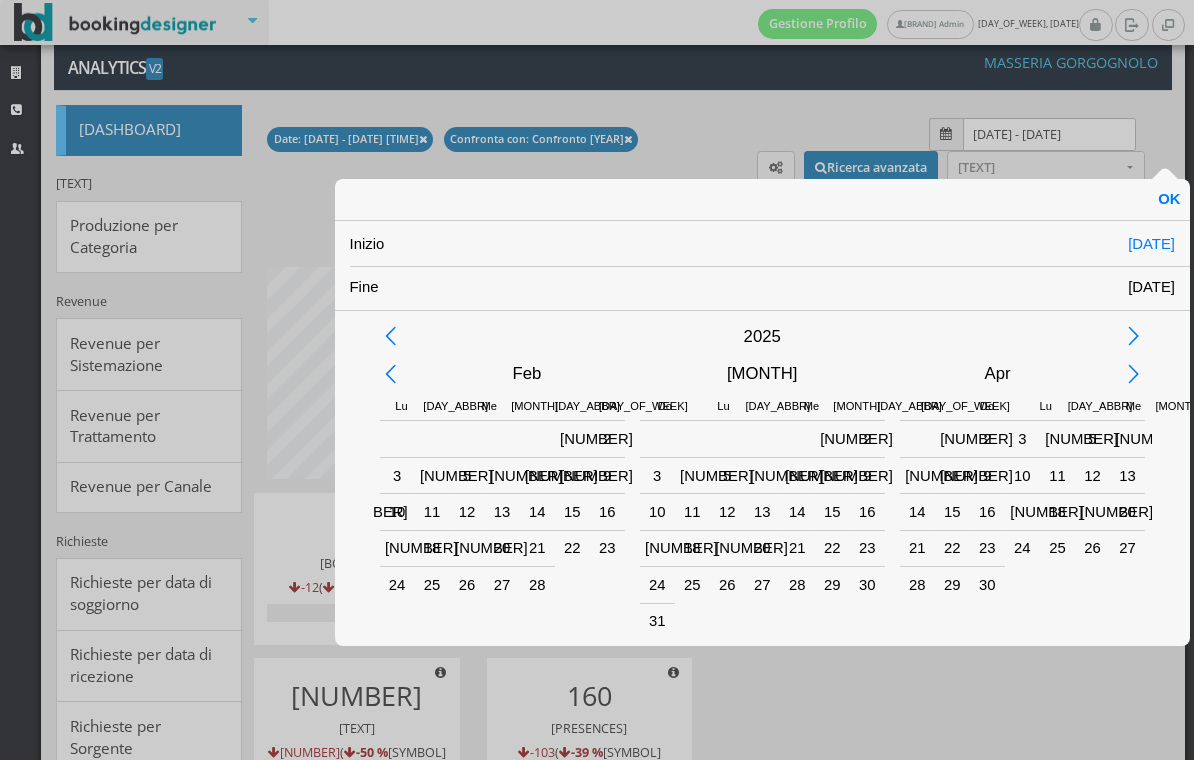 click at bounding box center (390, 374) 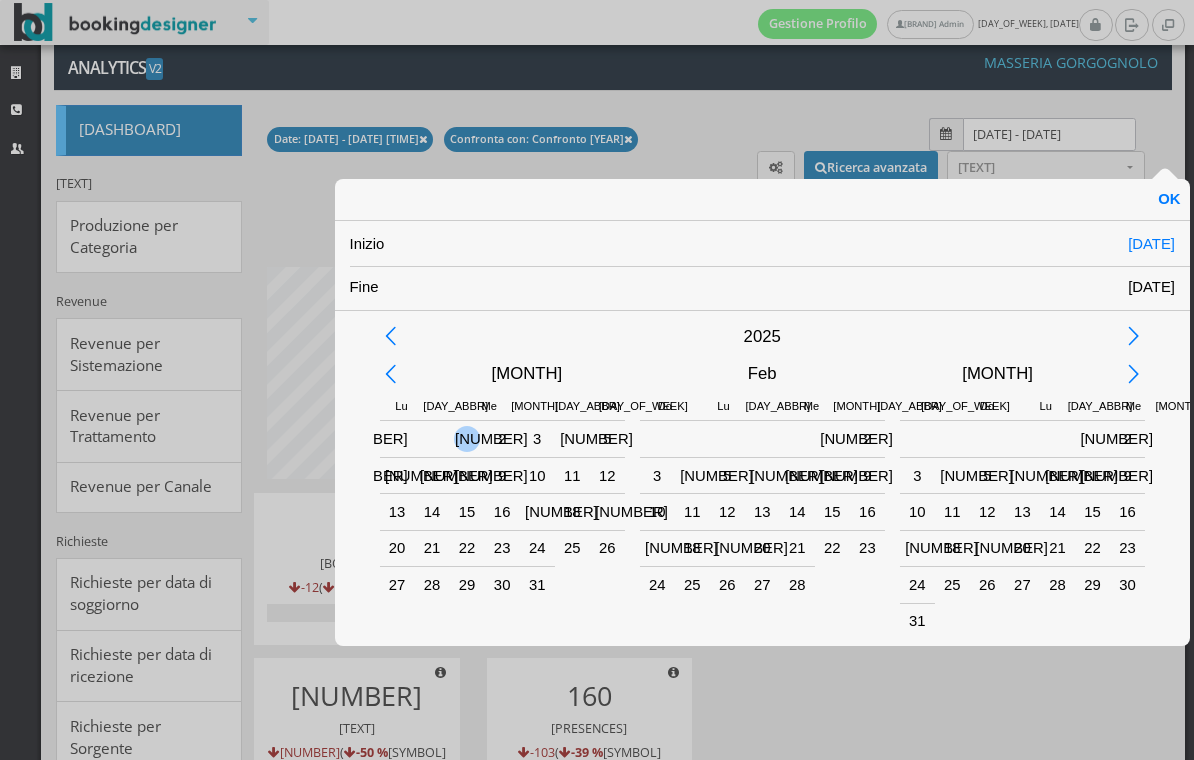 click on "1" at bounding box center [467, 439] 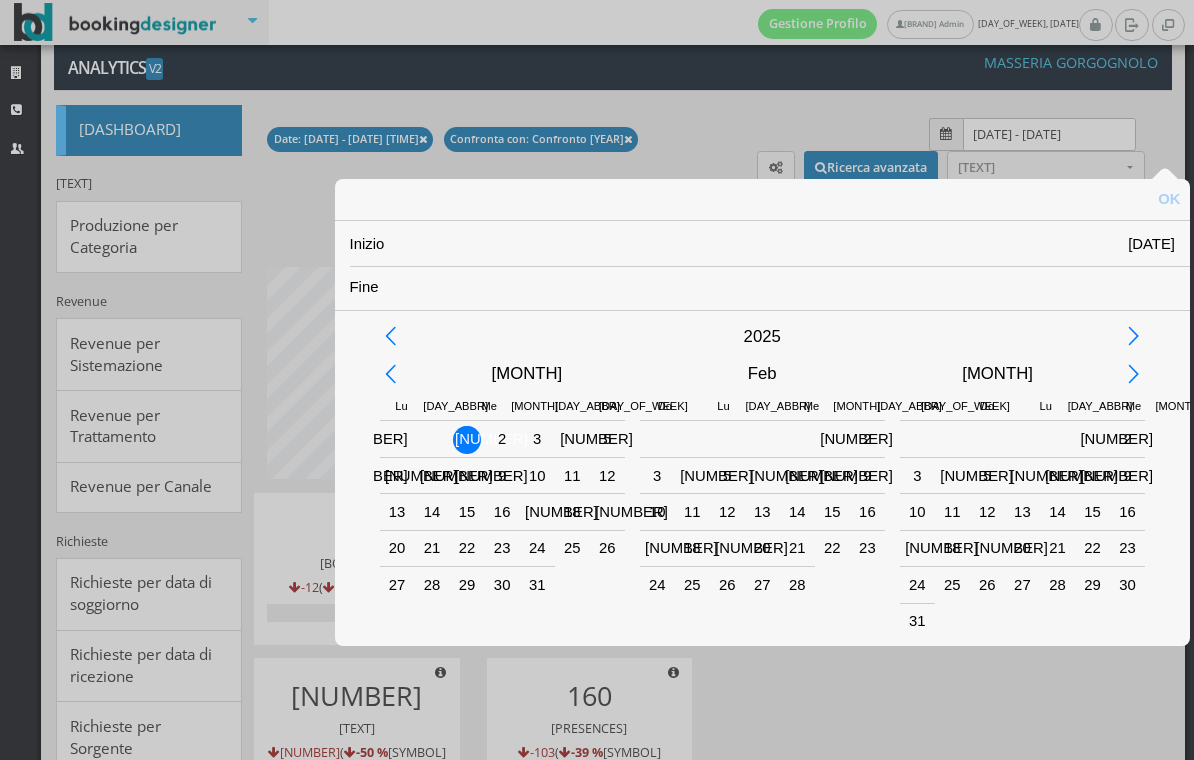 click at bounding box center [1134, 374] 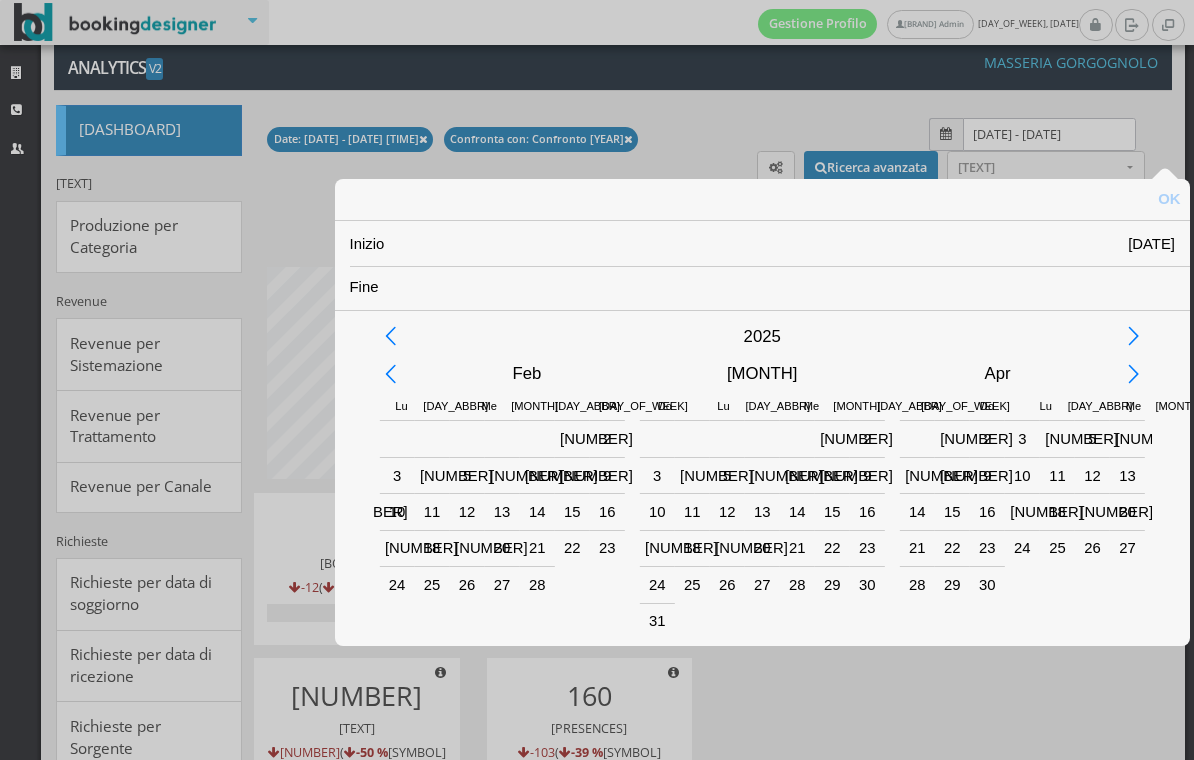 click at bounding box center [390, 374] 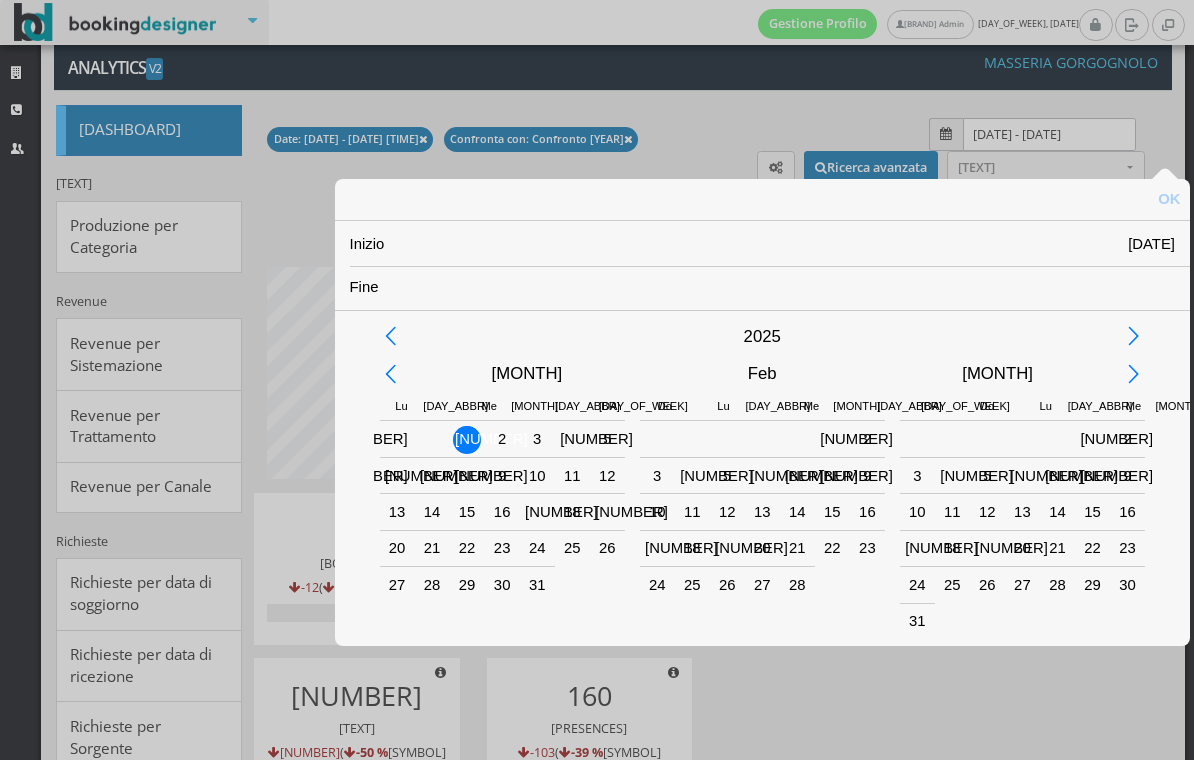 click at bounding box center [1134, 336] 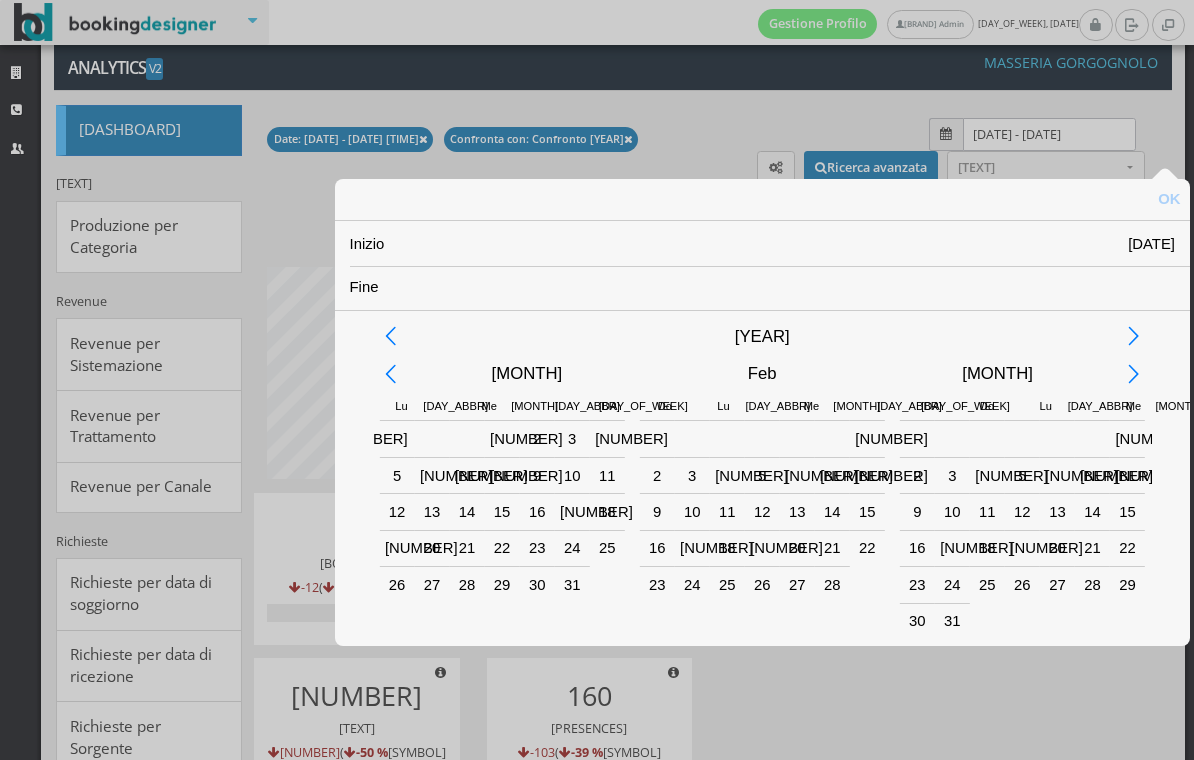 click at bounding box center [390, 374] 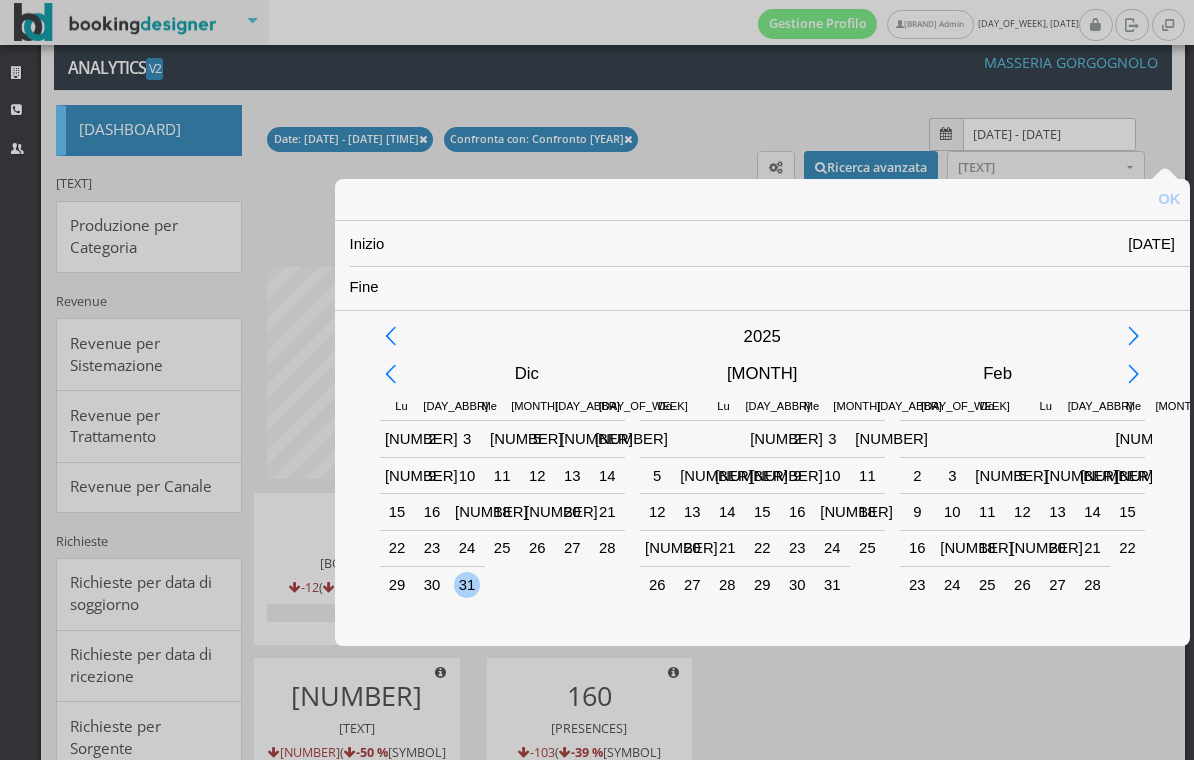 click on "31" at bounding box center (467, 584) 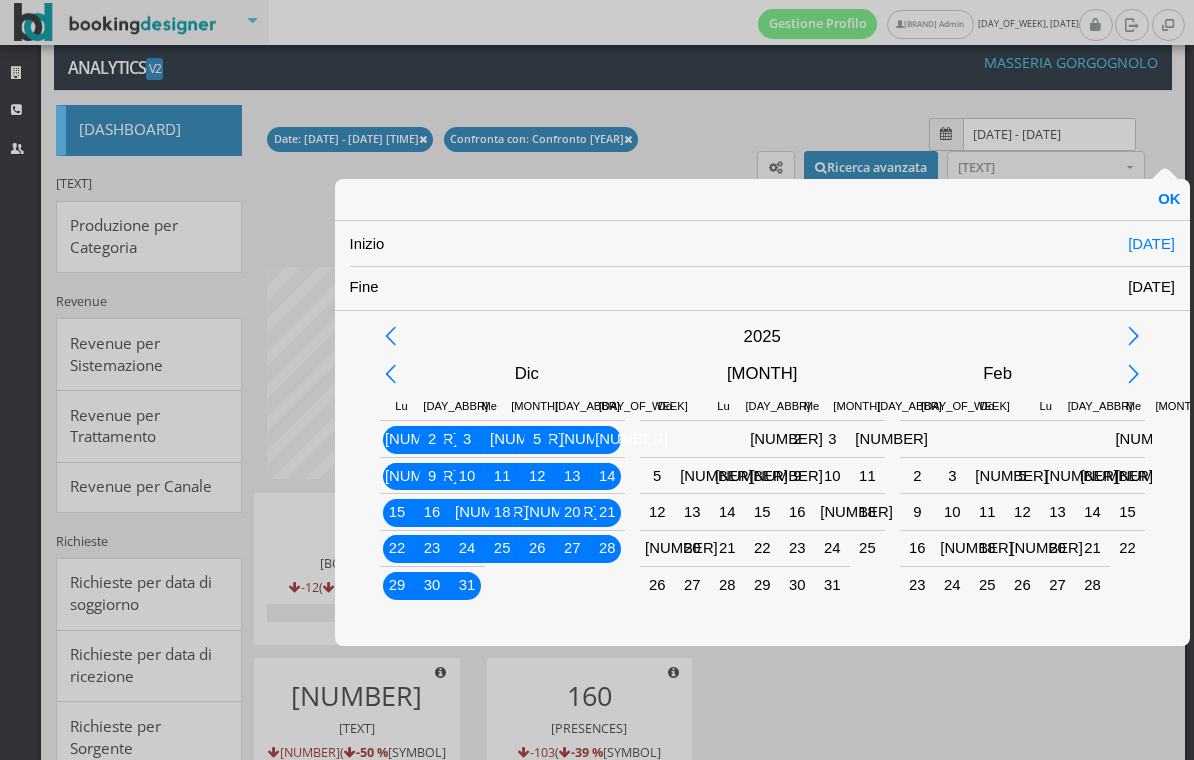 click on "OK" at bounding box center (1169, 199) 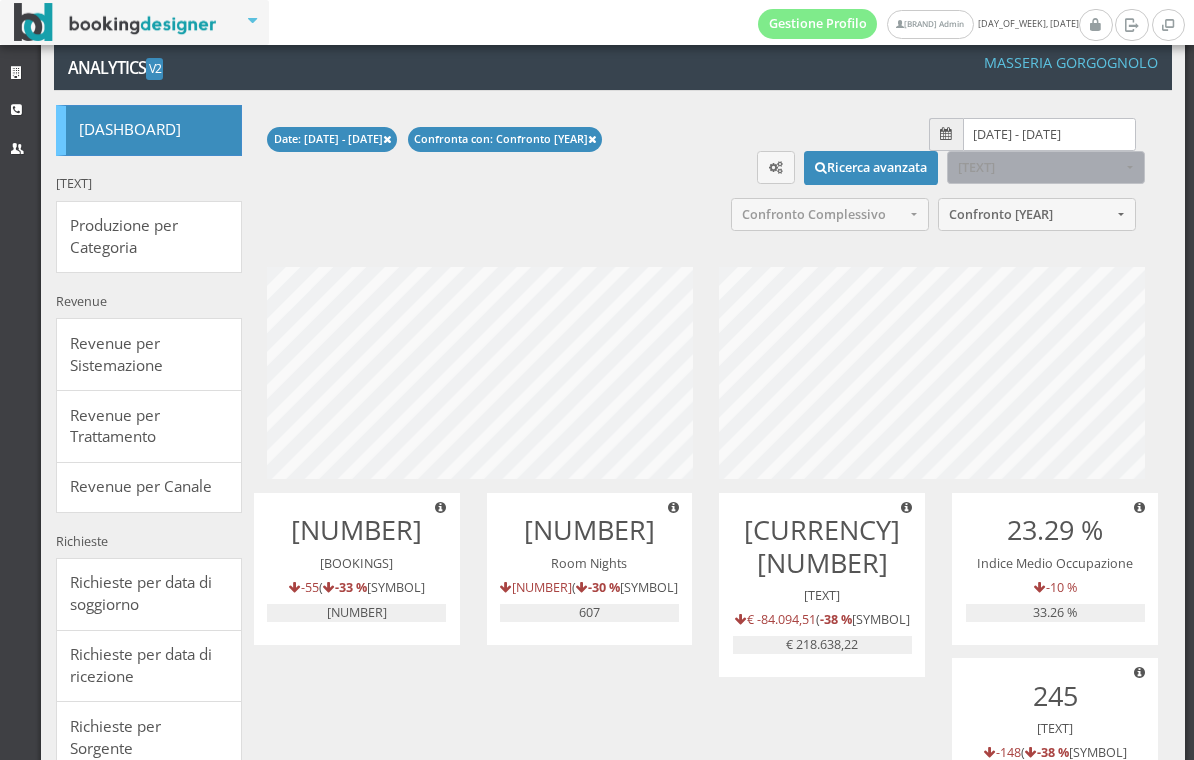 click on "Giornaliero" at bounding box center [1039, 167] 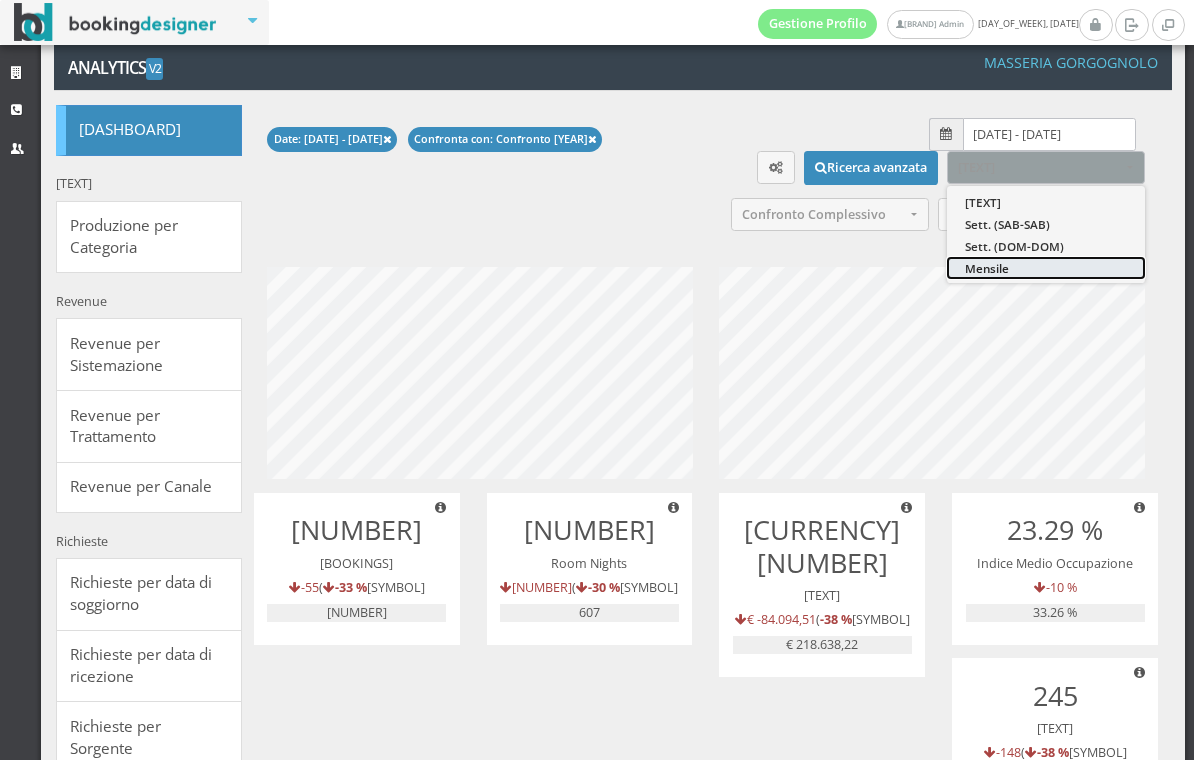click on "Mensile" at bounding box center (1046, 268) 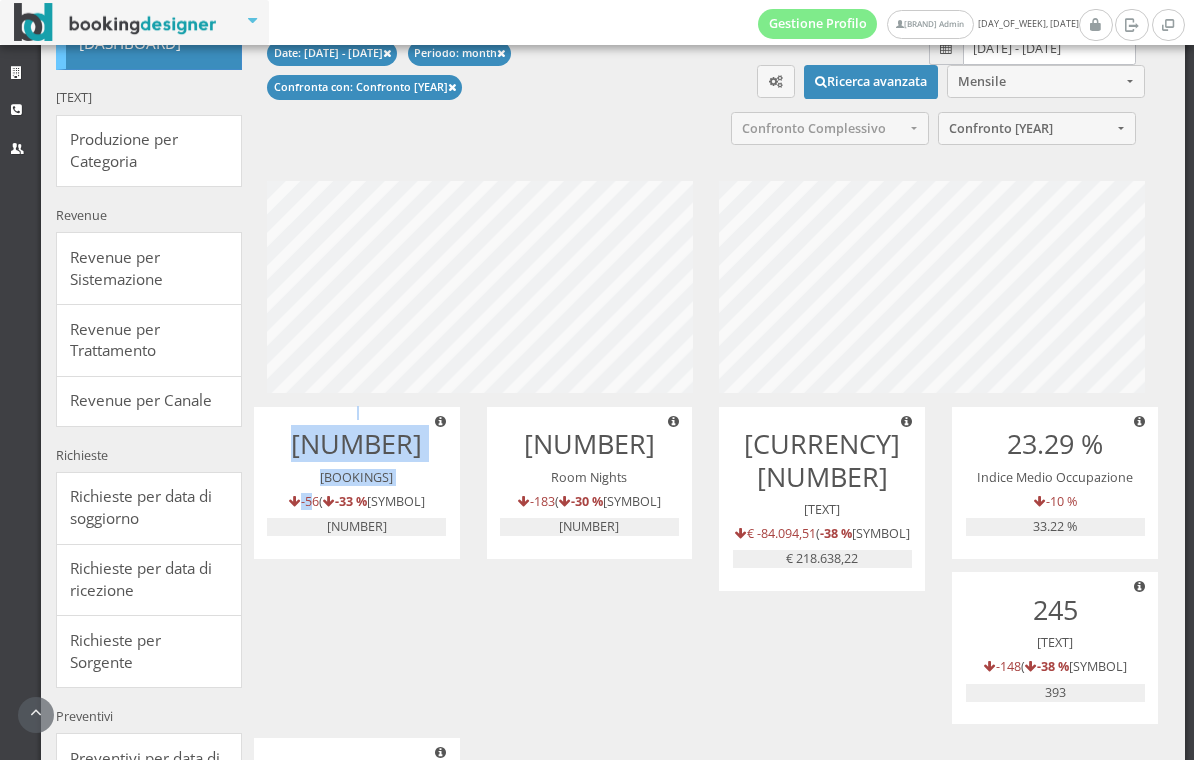 click on "Room Nights" at bounding box center [589, 477] 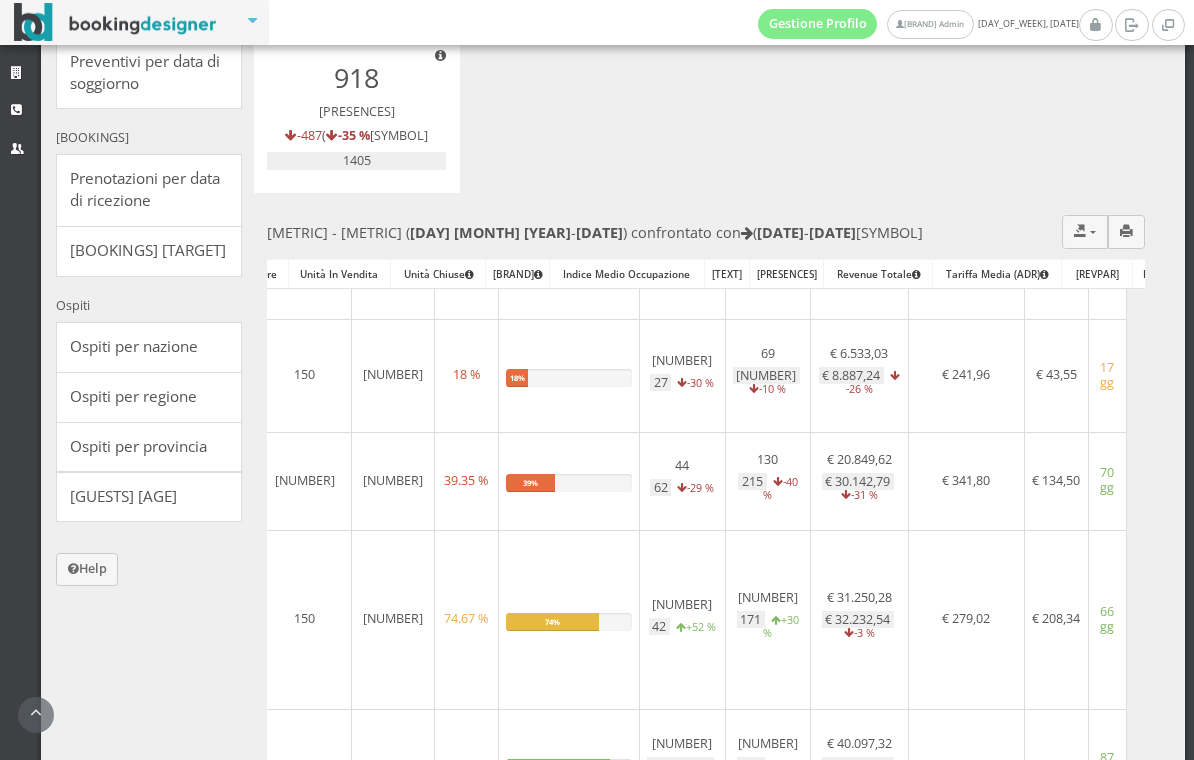 scroll, scrollTop: 937, scrollLeft: 0, axis: vertical 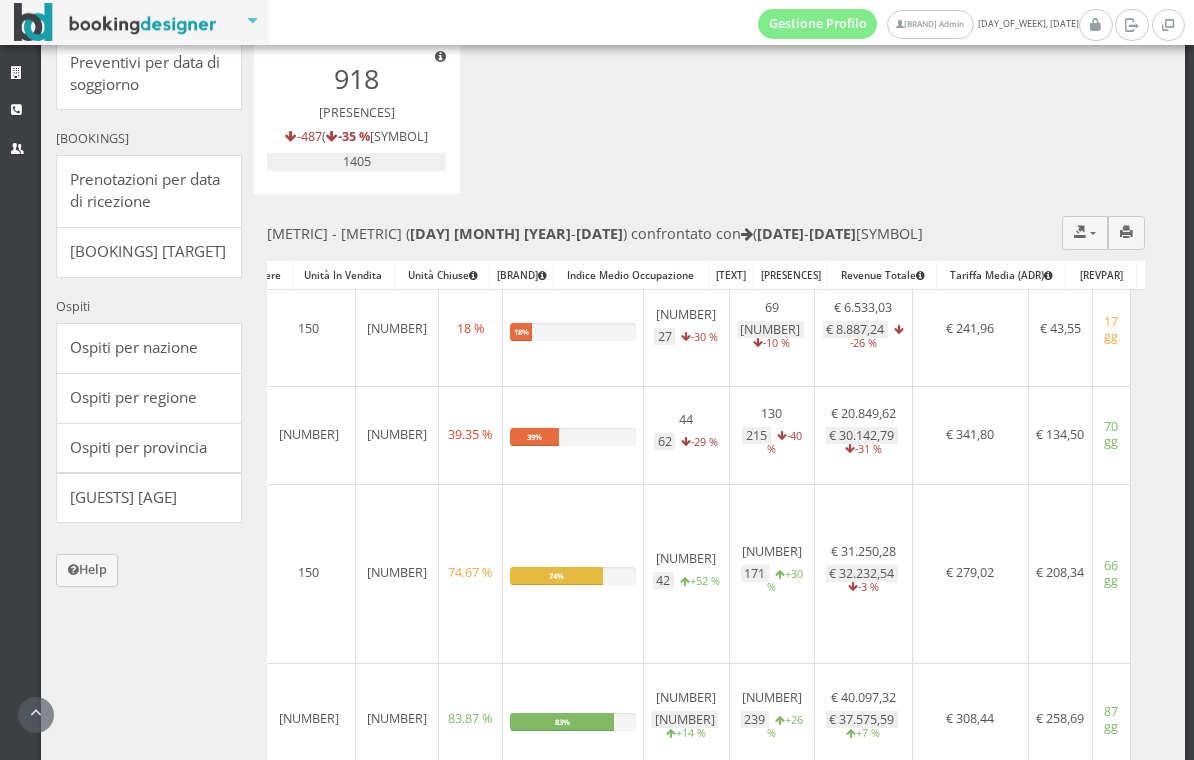 click at bounding box center (1167, 276) 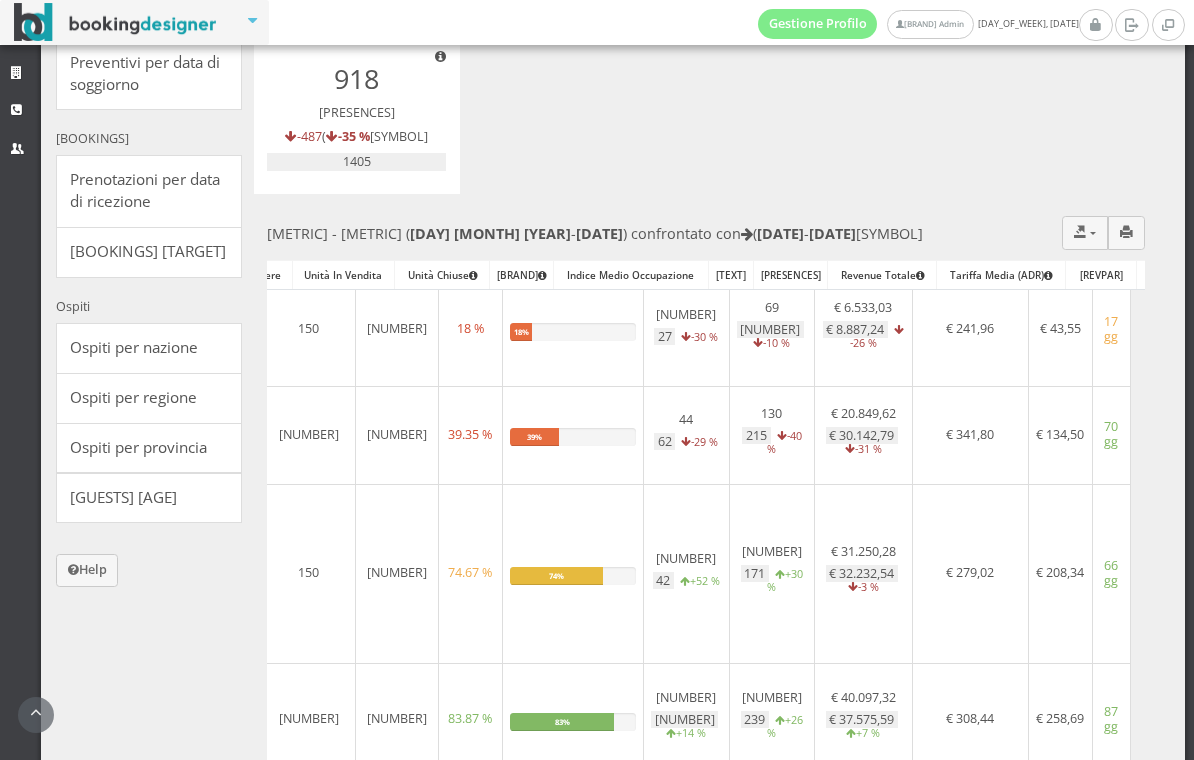 click at bounding box center [1167, 276] 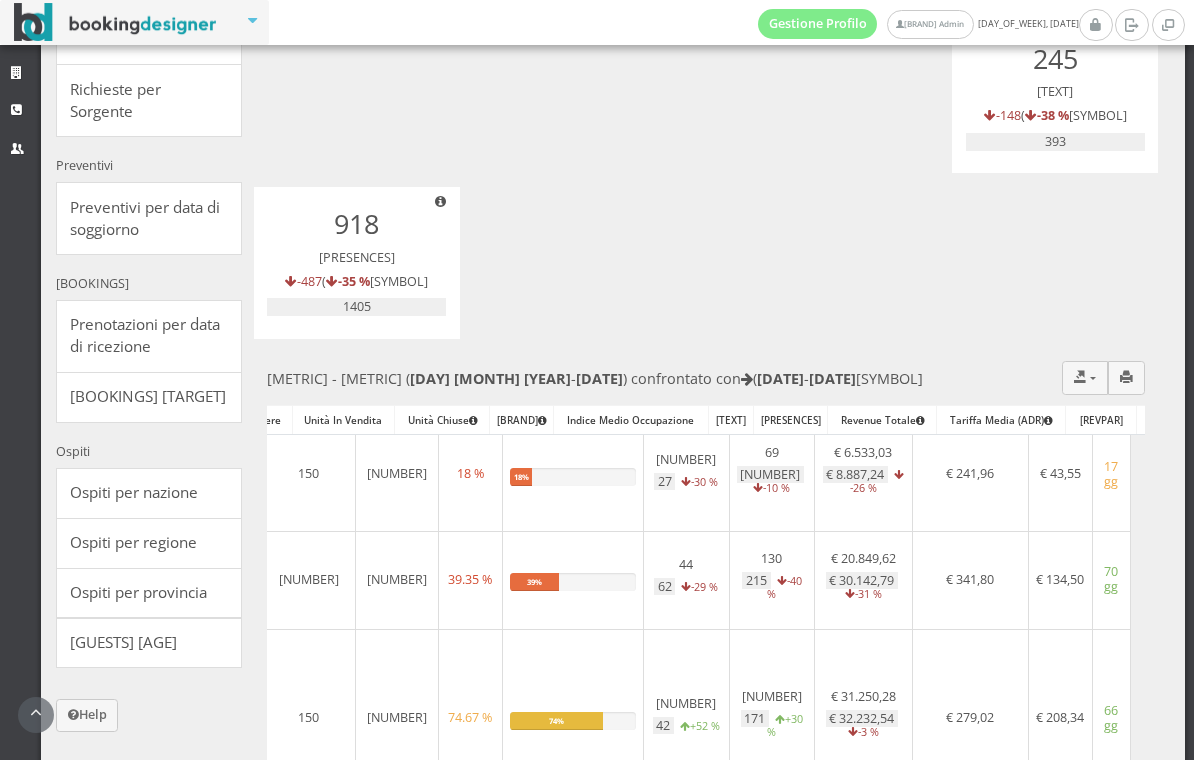 click at bounding box center (1048, 421) 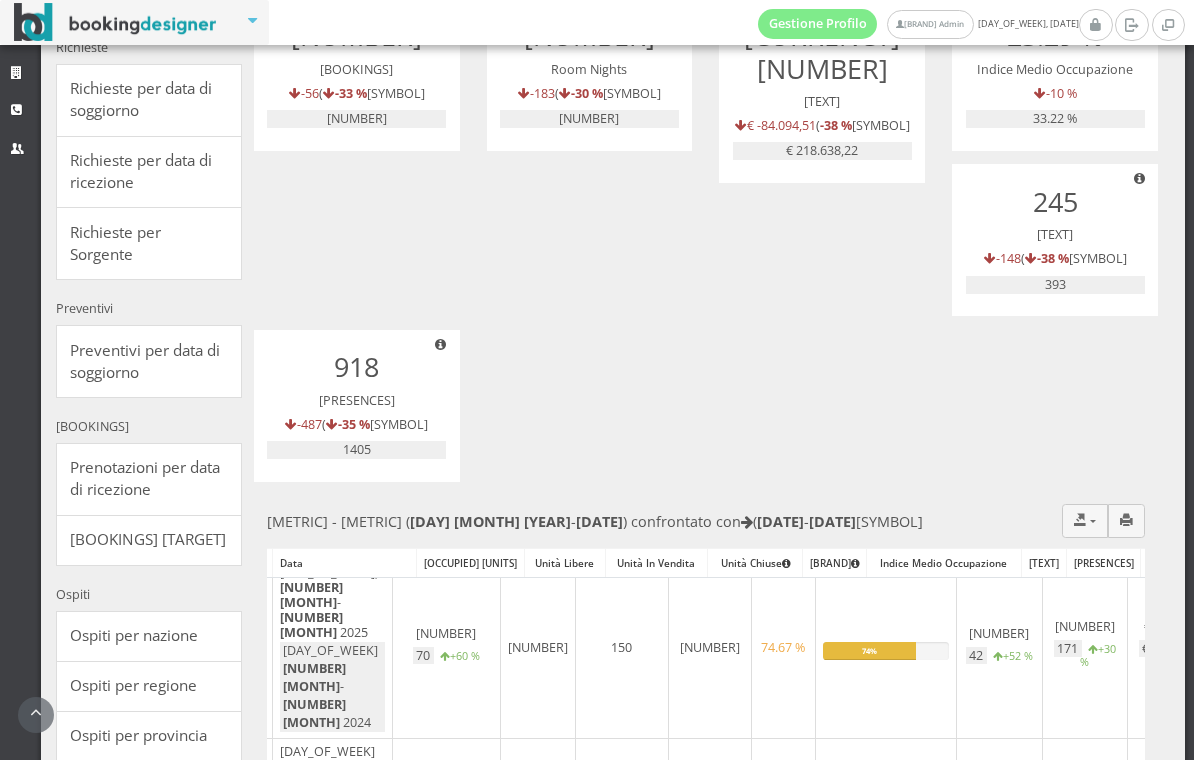click on "IMO" at bounding box center (834, 563) 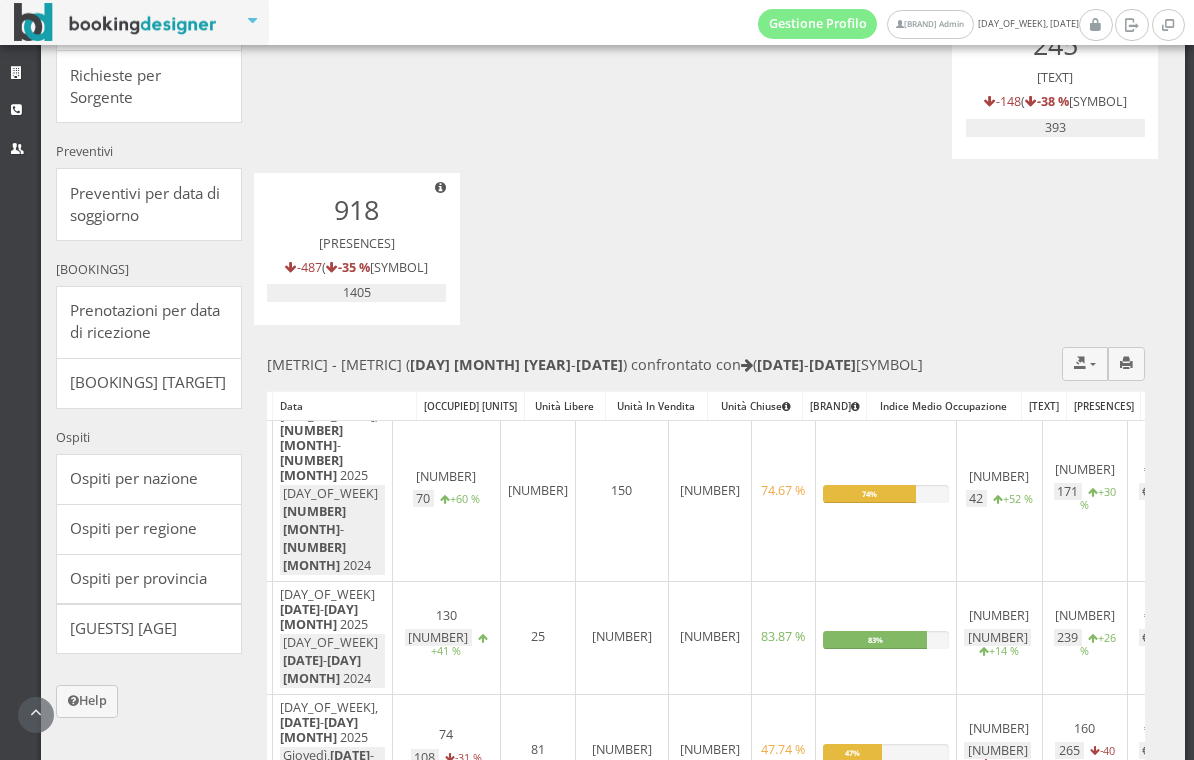 click on "1%" at bounding box center (886, 976) 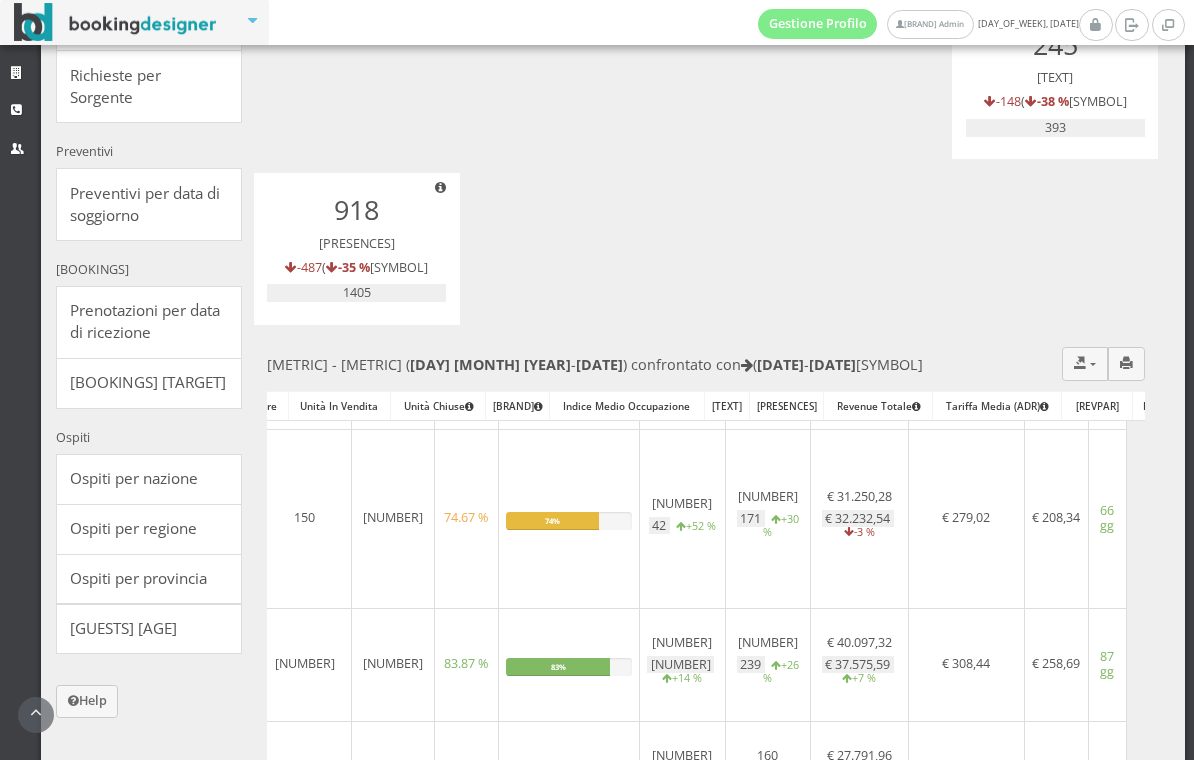 click on "€ 369,55" at bounding box center [966, 889] 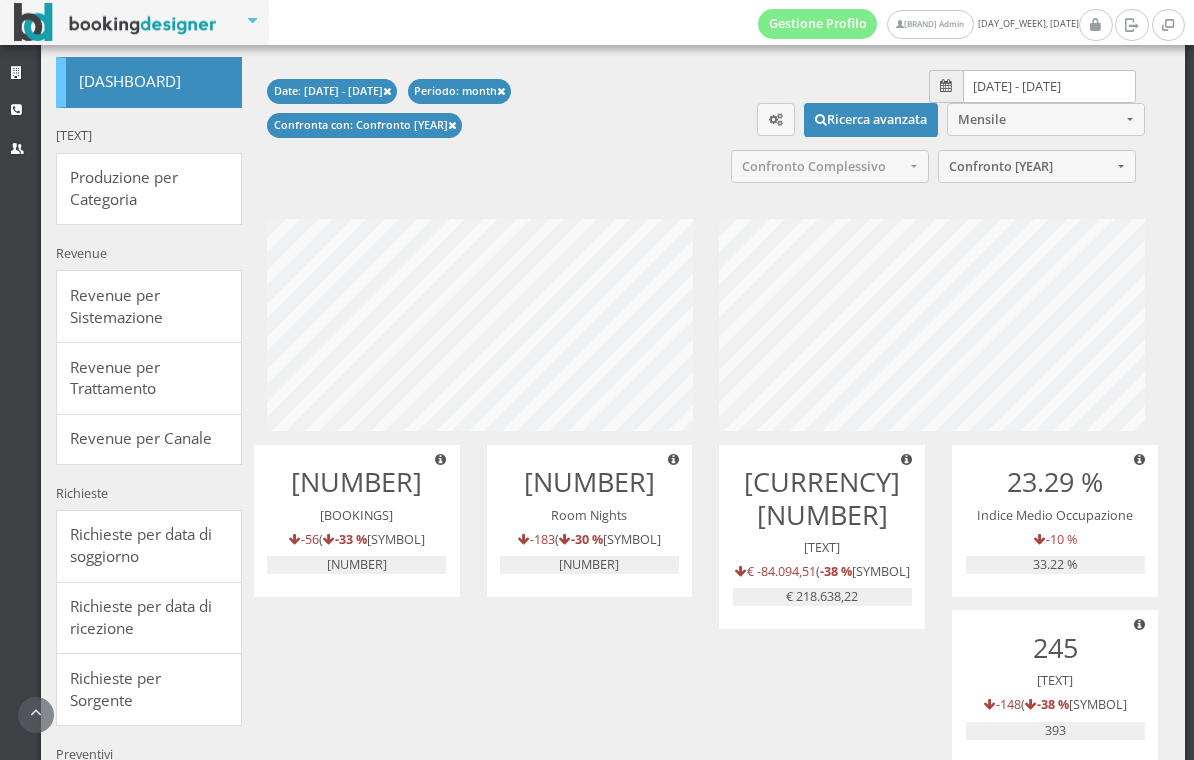 click at bounding box center [906, 460] 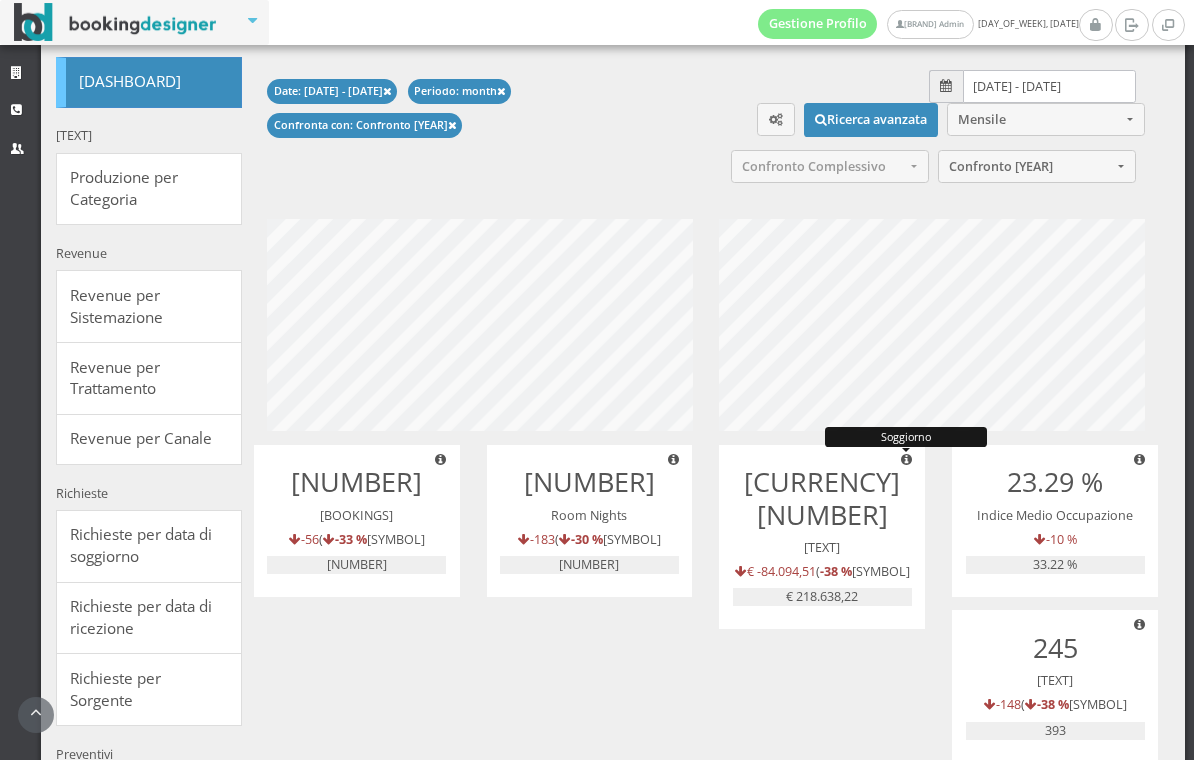 click on "112
Prenotazioni
-56    (  -33 % )
168
425
Room Nights
-183    (  -30 % )
608
Soggiorno
€ 134.543,71
Tot. Revenue
€ -84.094,51   ( -38 % )
€ 218.638,22" at bounding box center [705, 580] 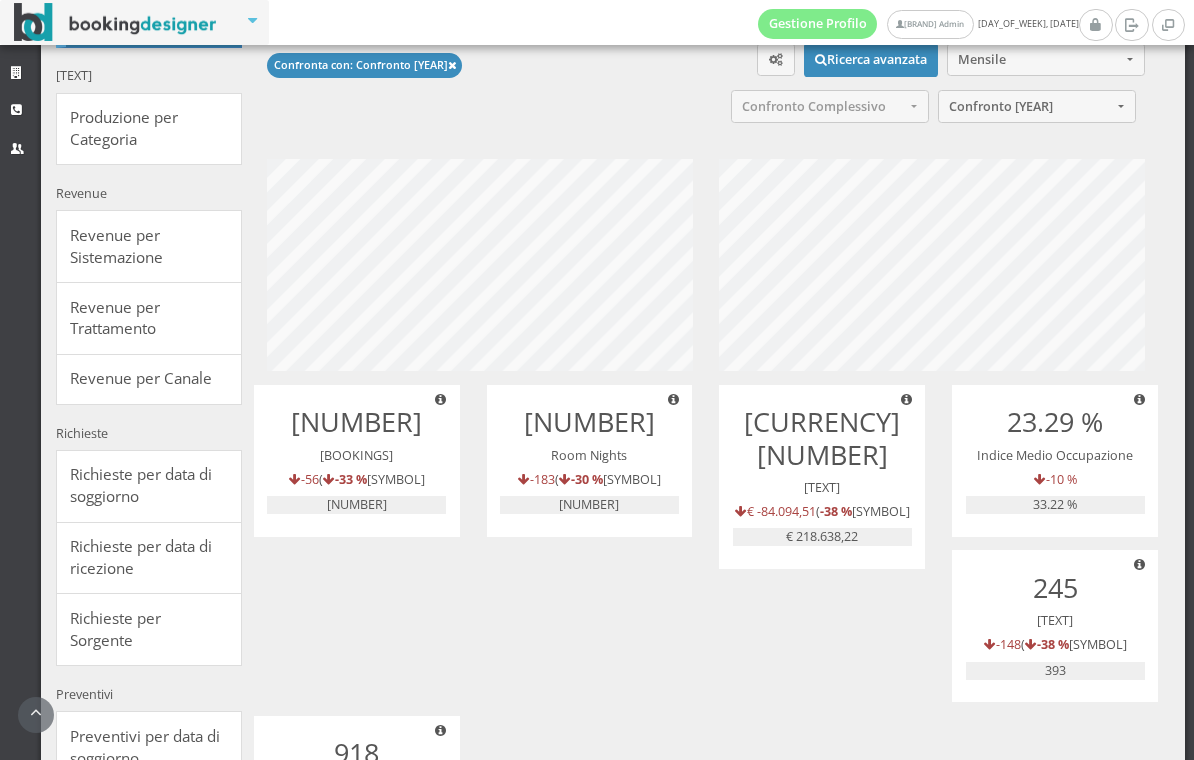 click at bounding box center (673, 400) 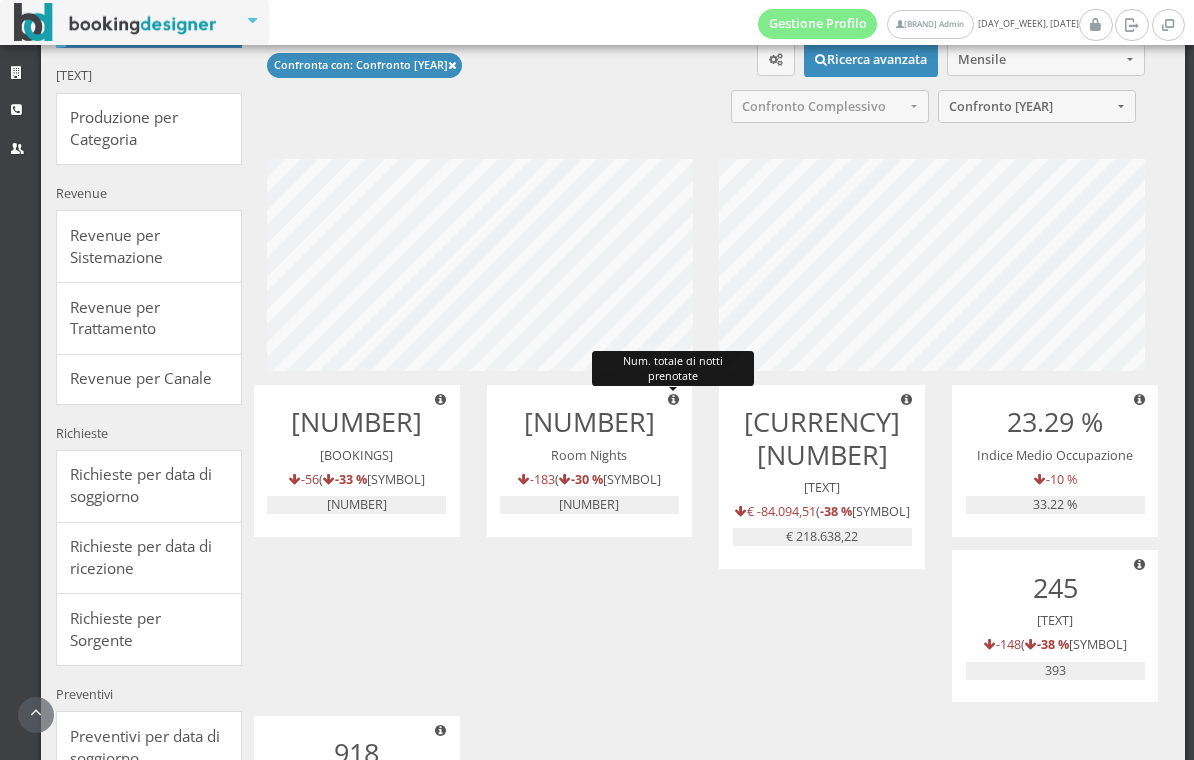 click on "112
Prenotazioni
-56    (  -33 % )
168
Num. totale di notti prenotate
425
Room Nights
-183    (  -30 % )
608
€ 134.543,71
Tot. Revenue
€ -84.094,51   ( -38 % )
€ 218.638,22
)" at bounding box center [705, 520] 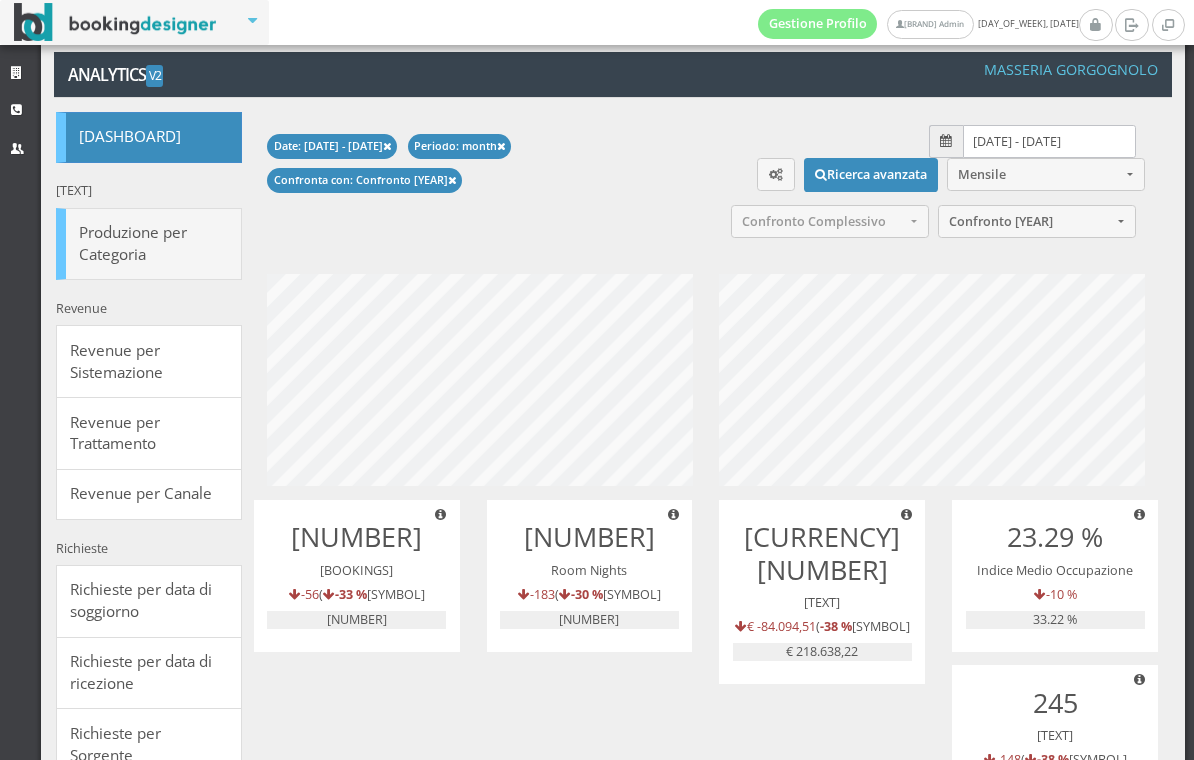 click on "Produzione per Categoria" at bounding box center (149, 244) 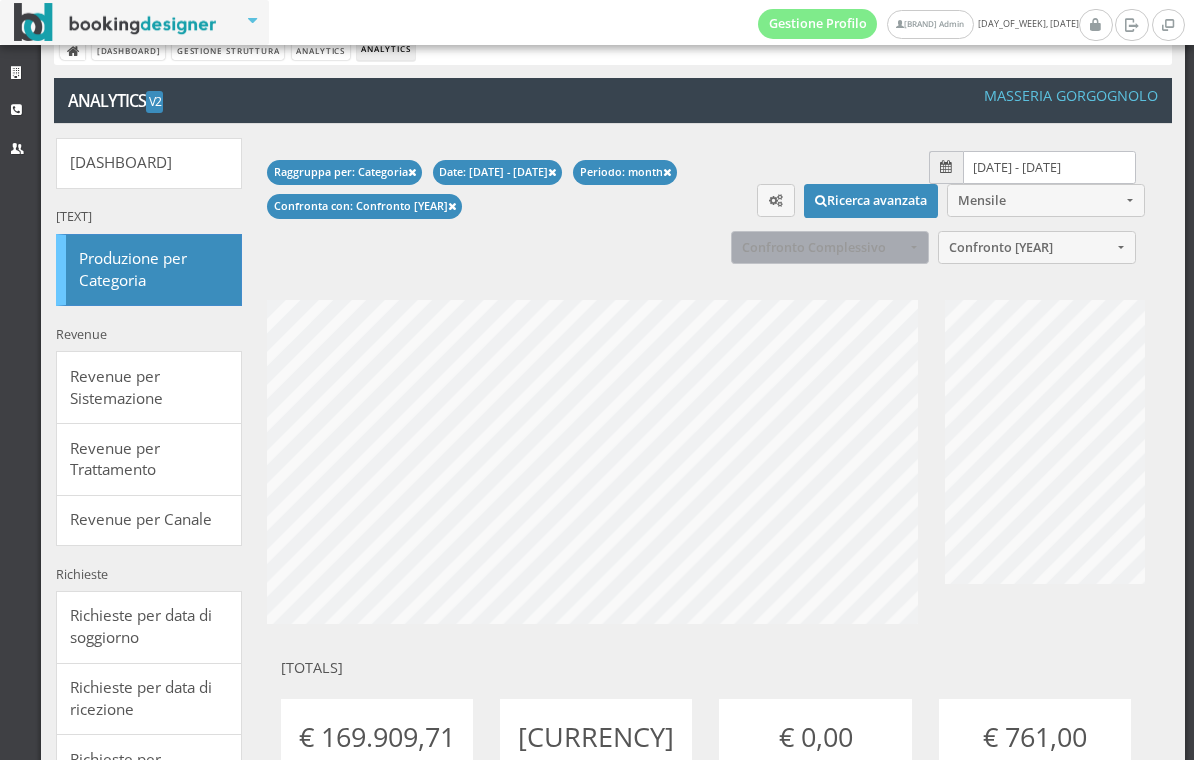click on "Confronto Complessivo" at bounding box center [830, 247] 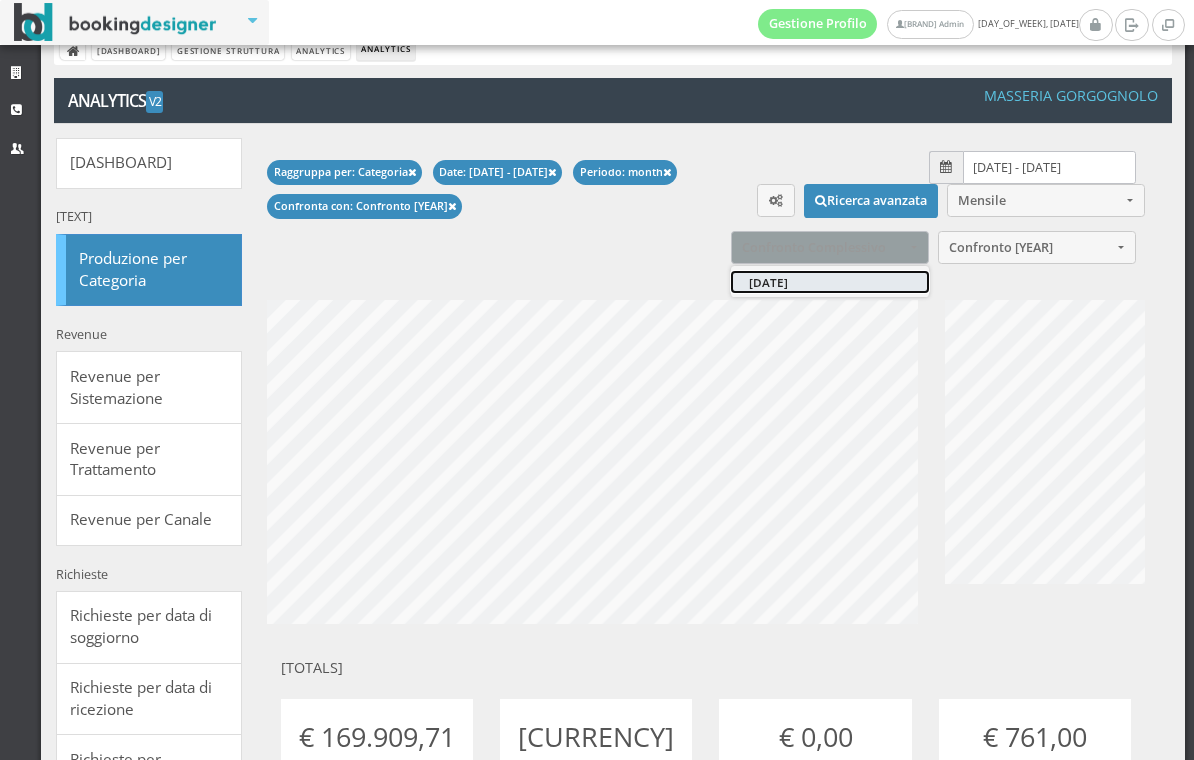 click on "Pari-data" at bounding box center (830, 282) 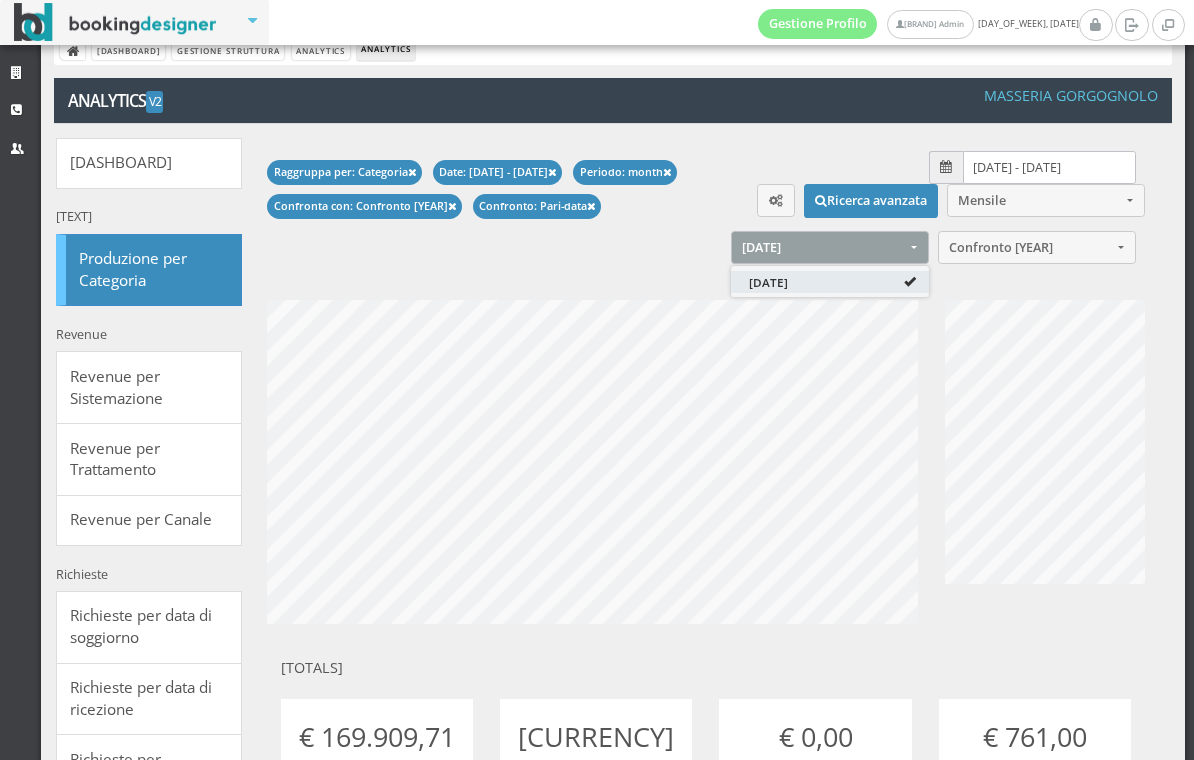 scroll, scrollTop: 999625, scrollLeft: 999246, axis: both 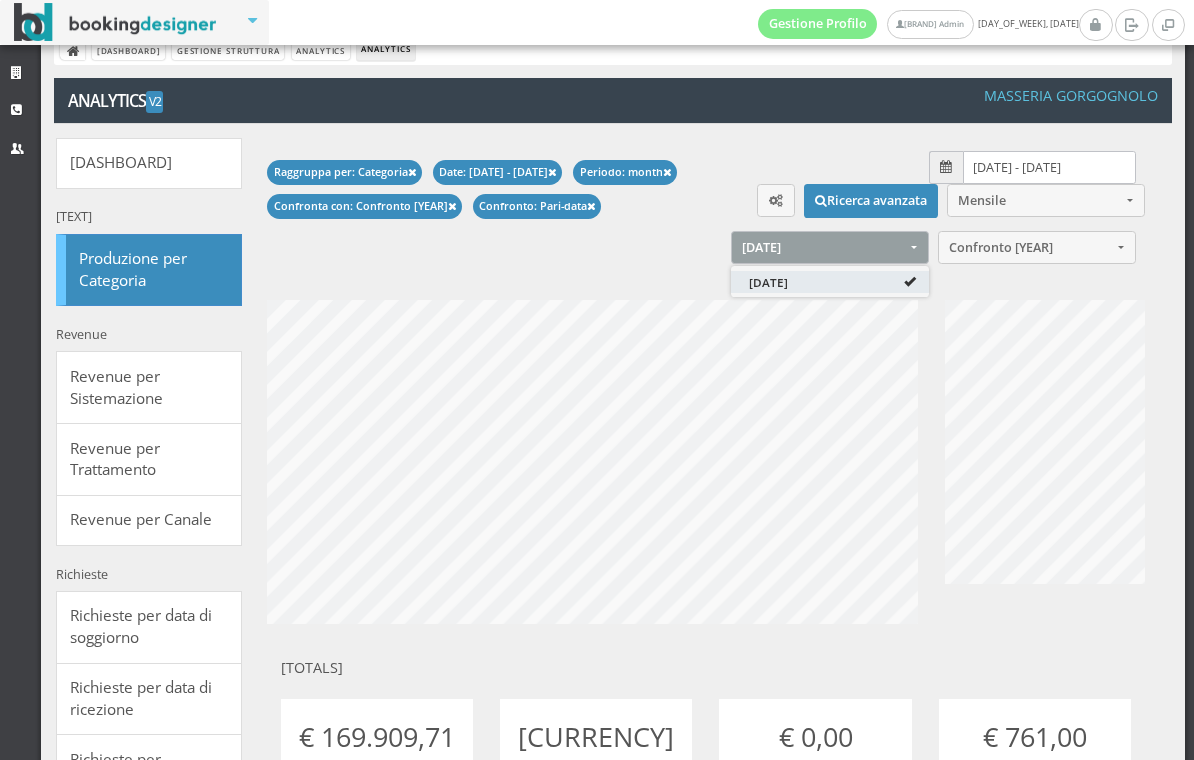 click at bounding box center (597, 380) 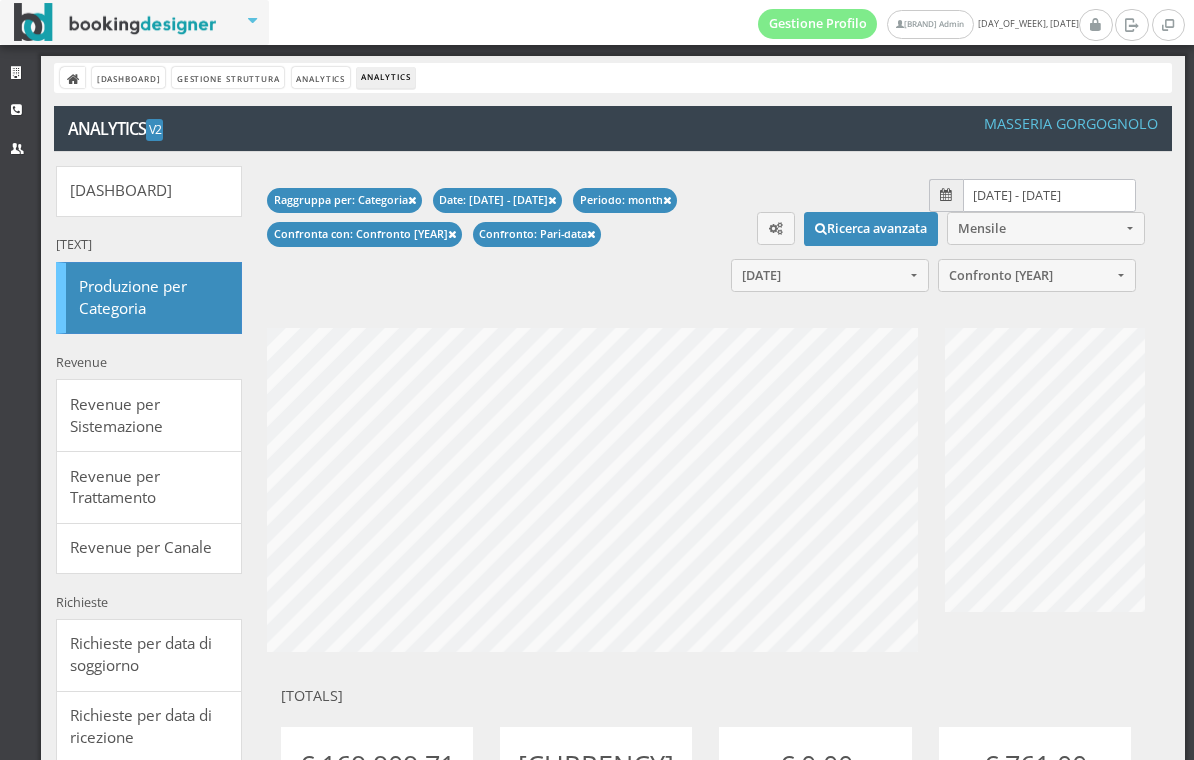 scroll, scrollTop: 0, scrollLeft: 0, axis: both 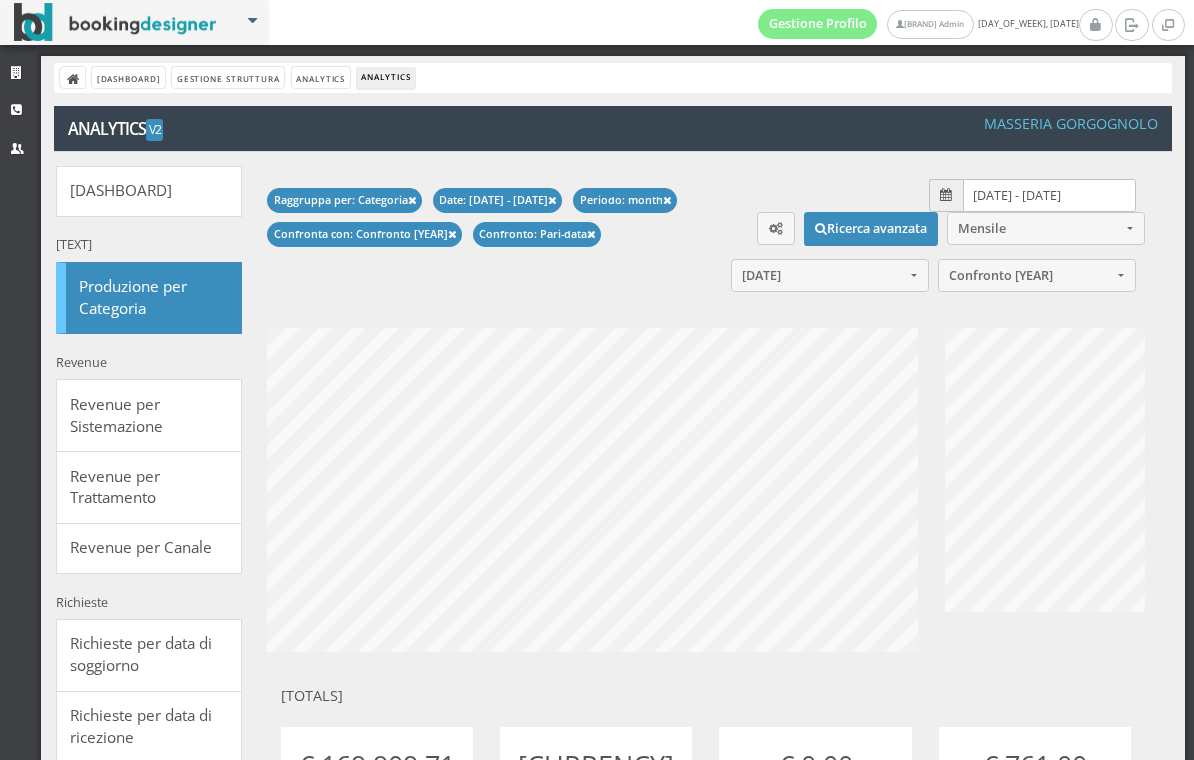 click at bounding box center [115, 22] 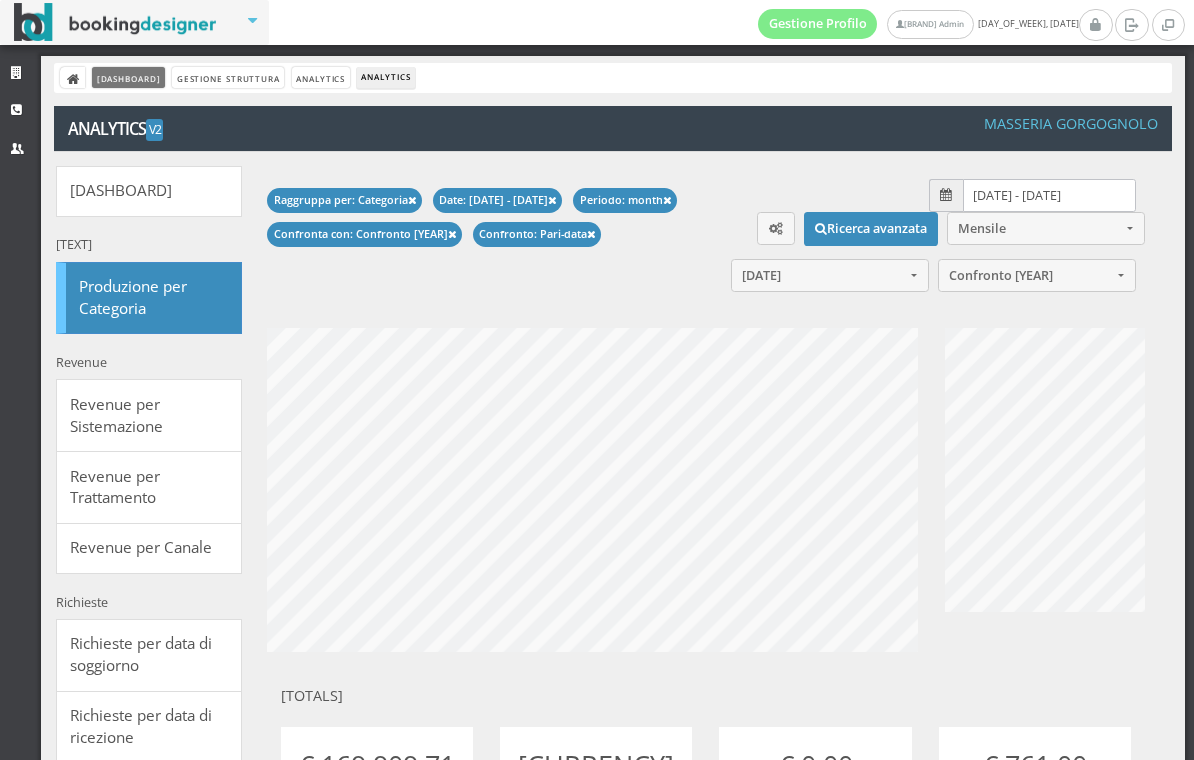 click on "Dashboard" at bounding box center [128, 77] 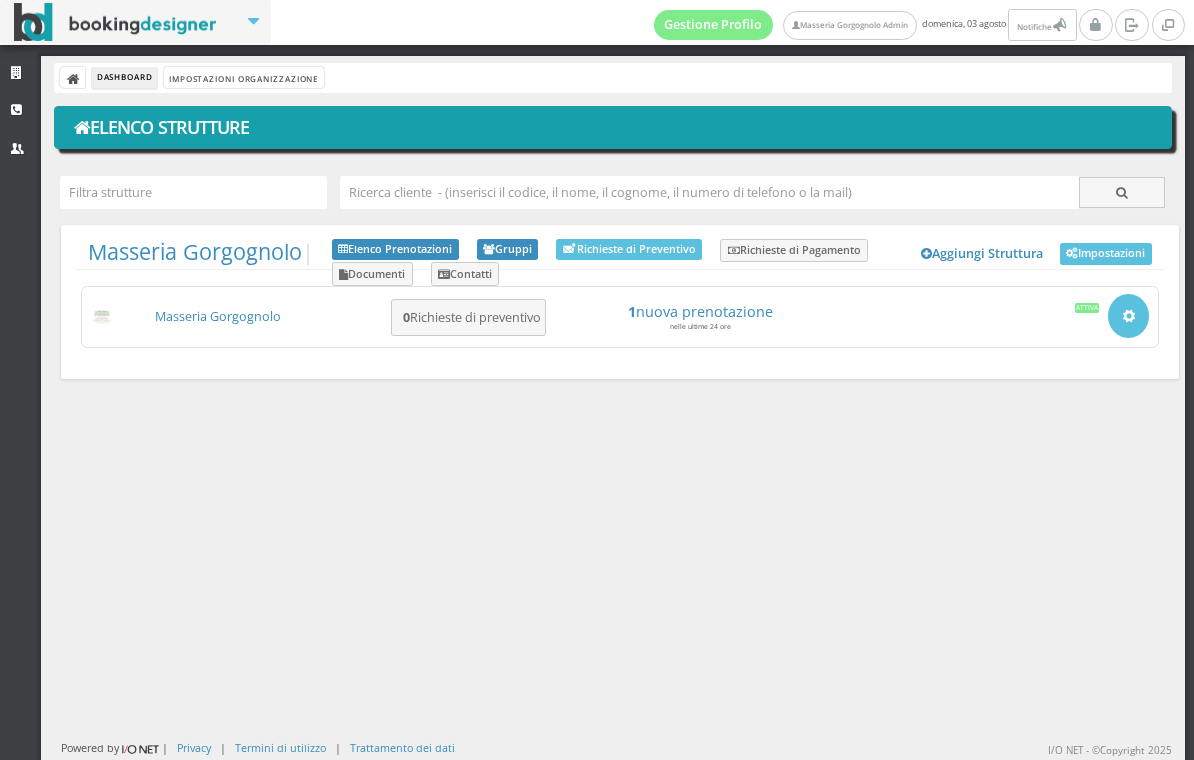 scroll, scrollTop: 0, scrollLeft: 0, axis: both 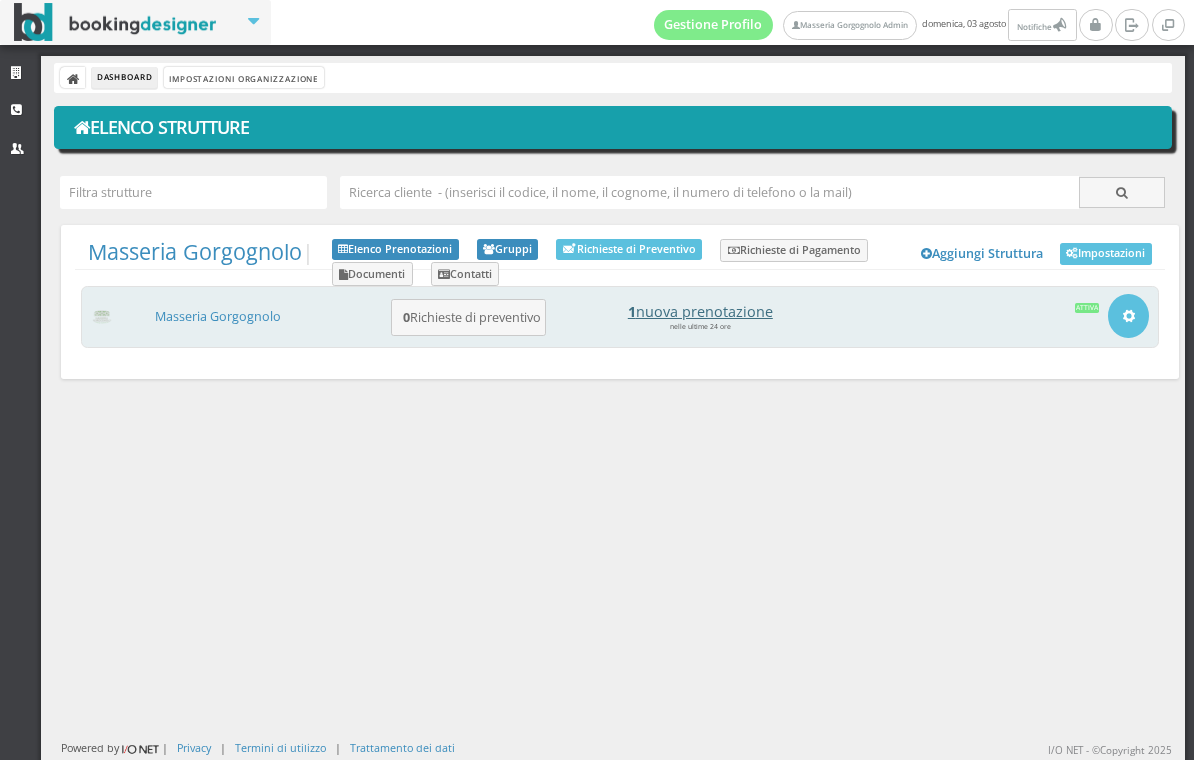 click on "1  nuova prenotazione" at bounding box center [700, 311] 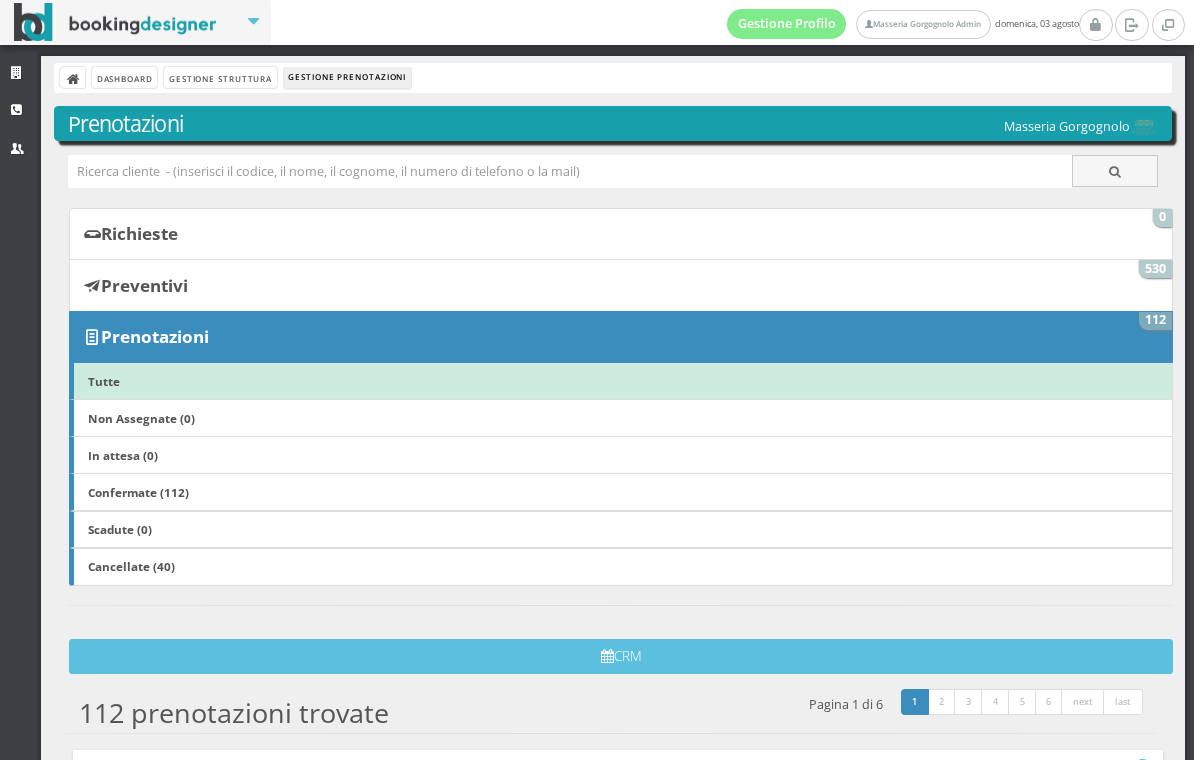 scroll, scrollTop: 0, scrollLeft: 0, axis: both 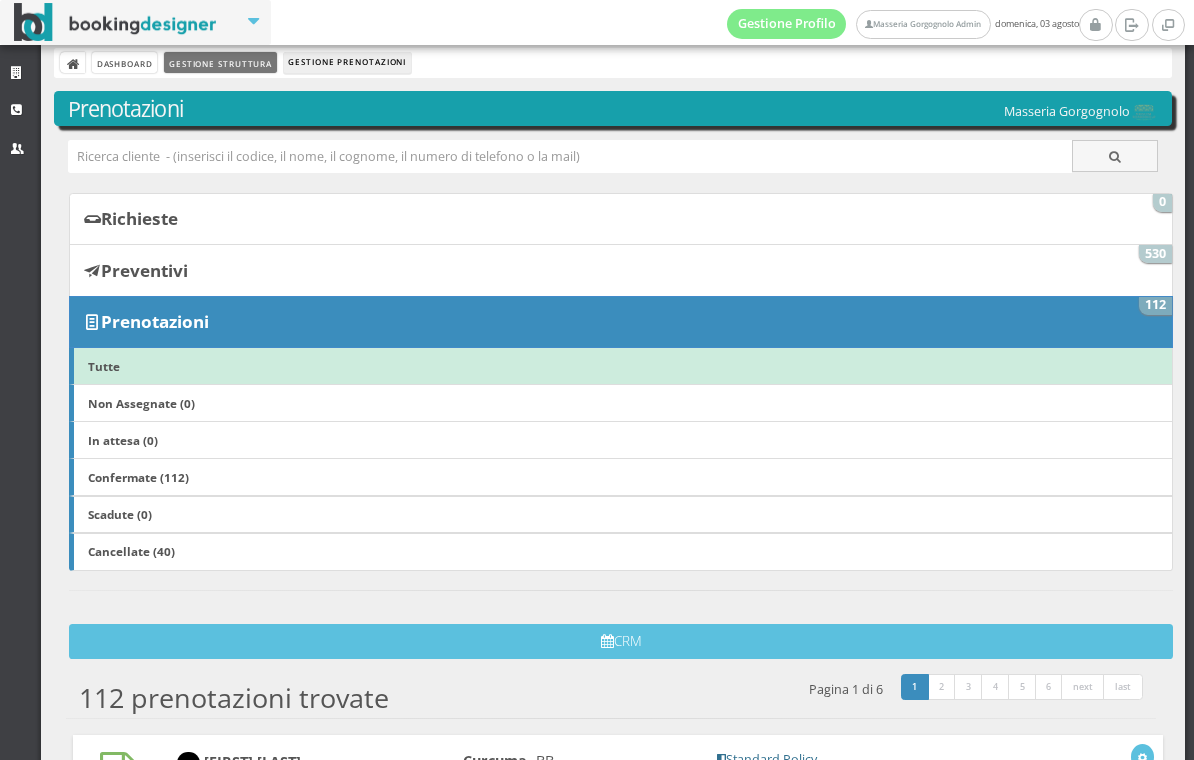 click on "Gestione Struttura" at bounding box center (220, 62) 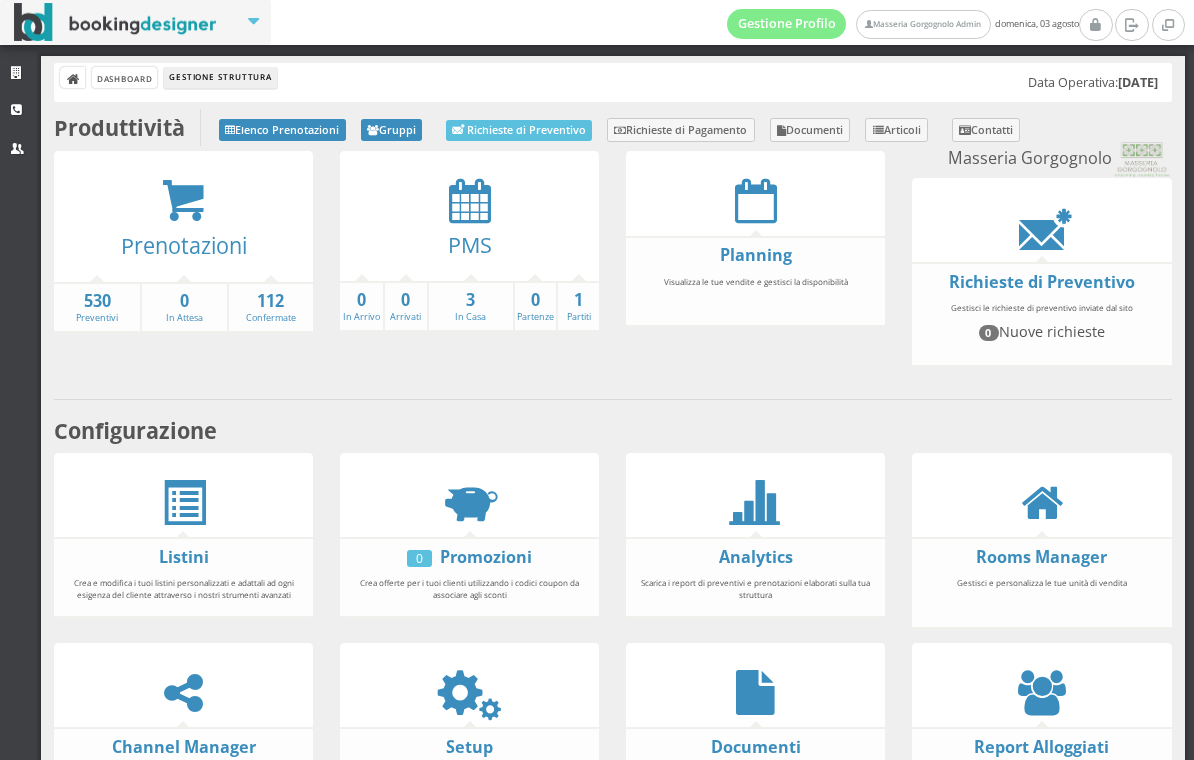 scroll, scrollTop: 0, scrollLeft: 0, axis: both 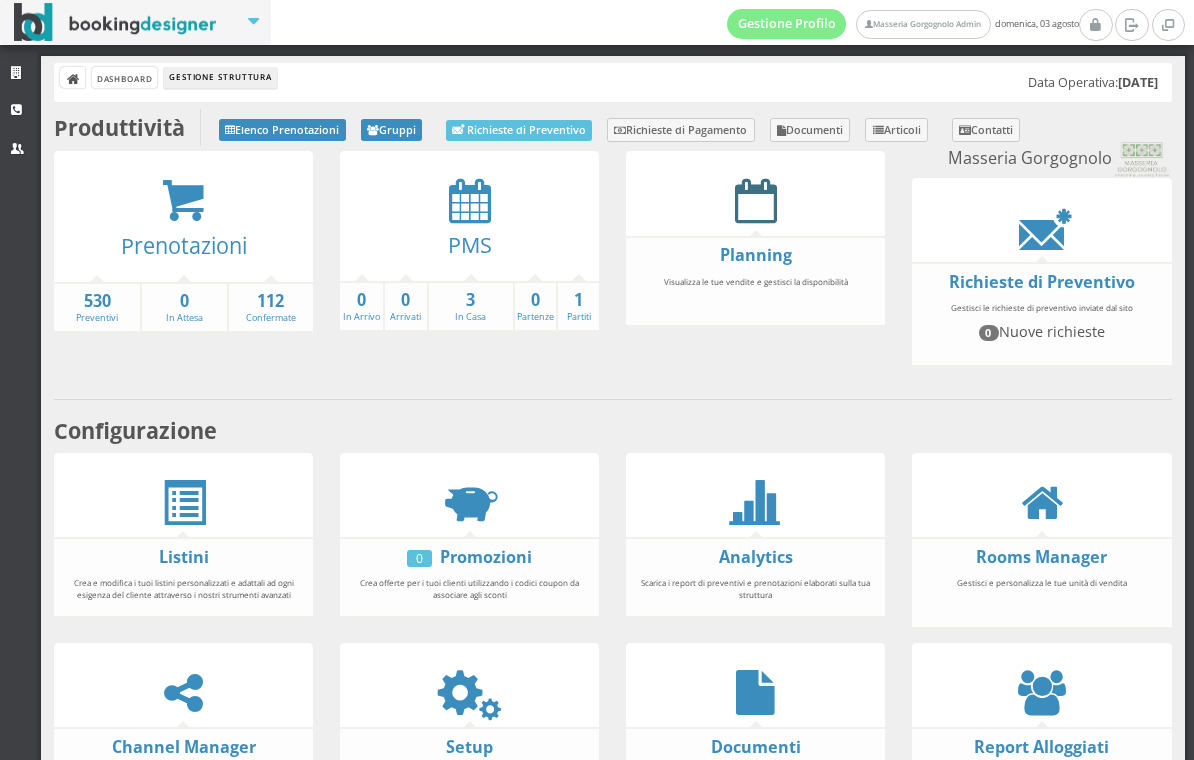 click at bounding box center [756, 200] 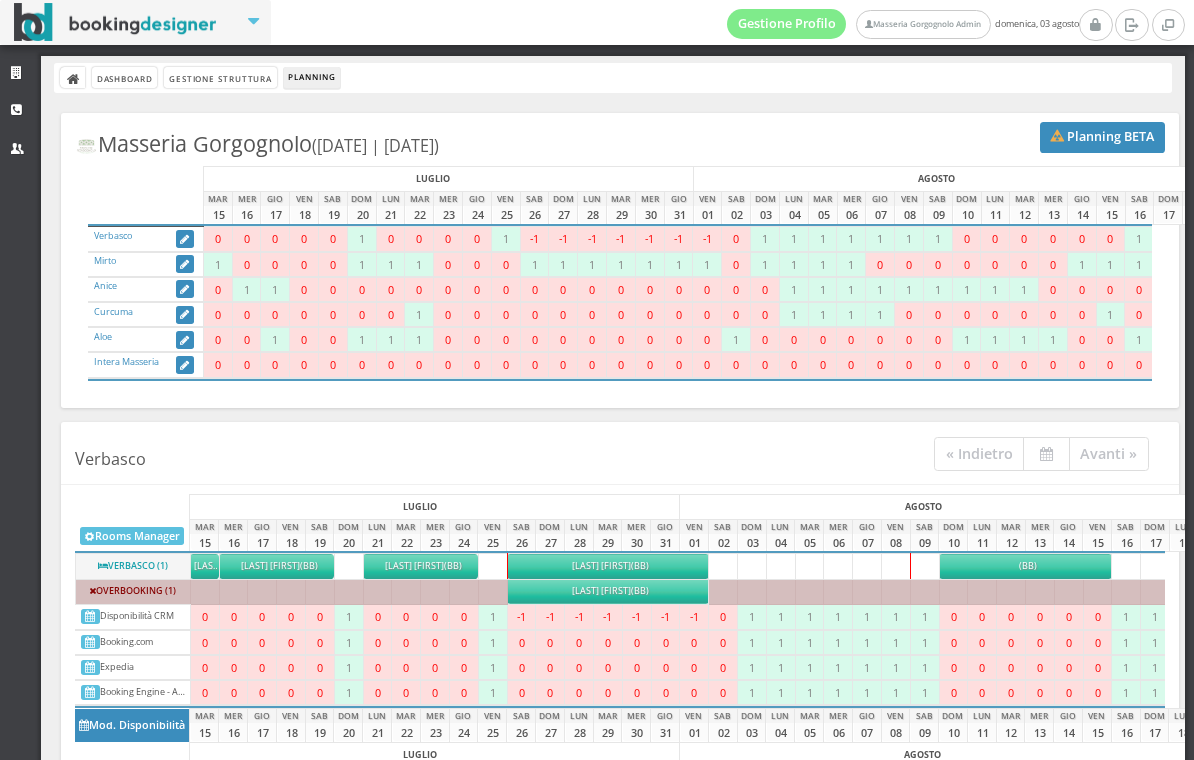 scroll, scrollTop: 0, scrollLeft: 0, axis: both 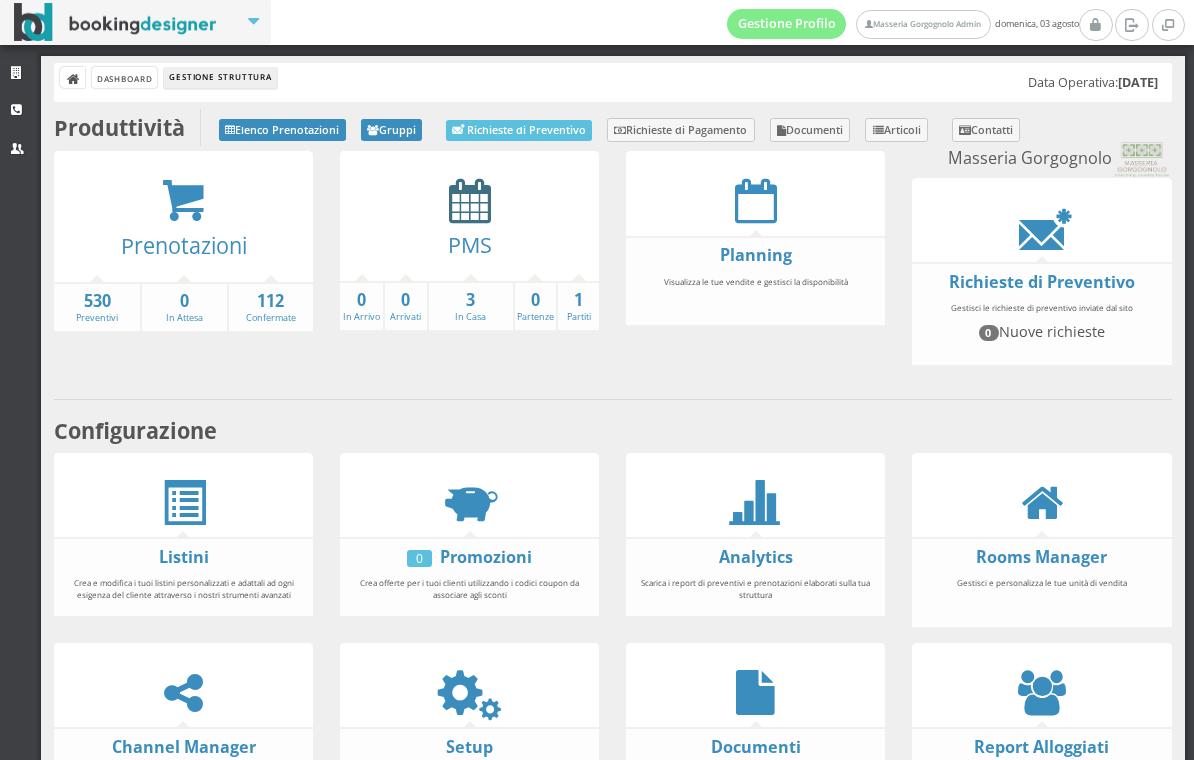 click at bounding box center [470, 200] 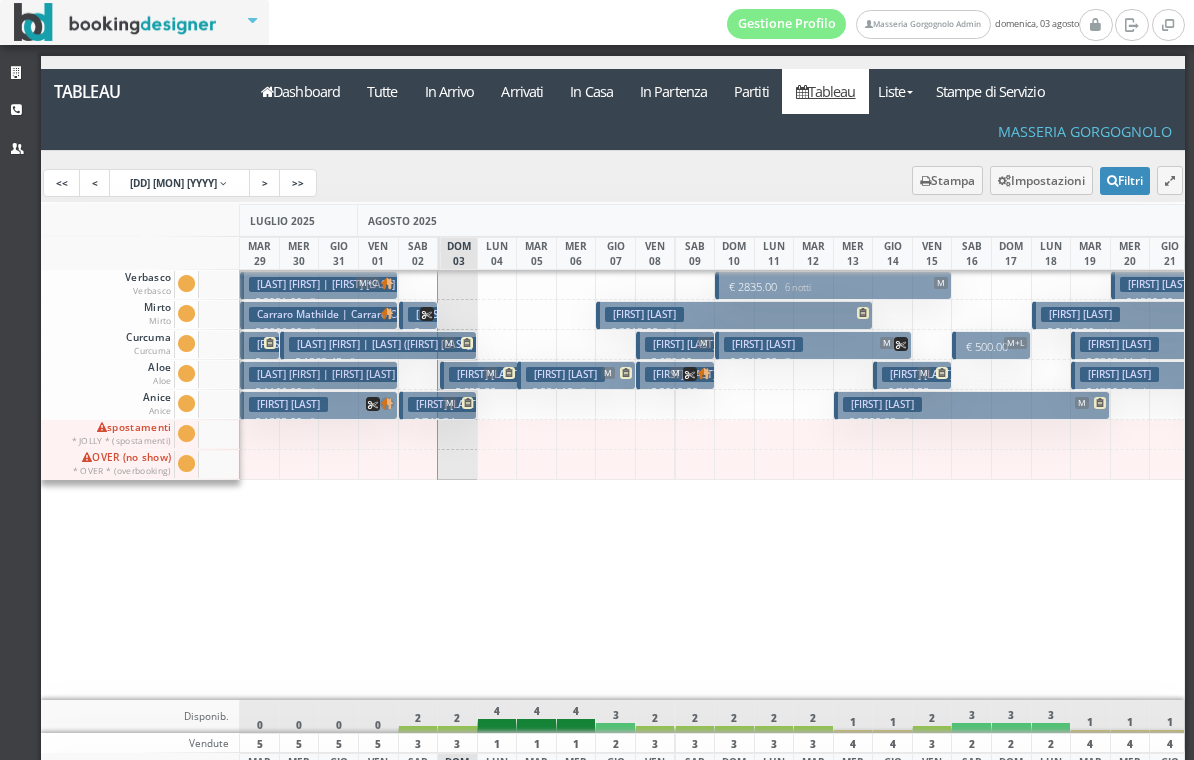 scroll, scrollTop: 0, scrollLeft: 0, axis: both 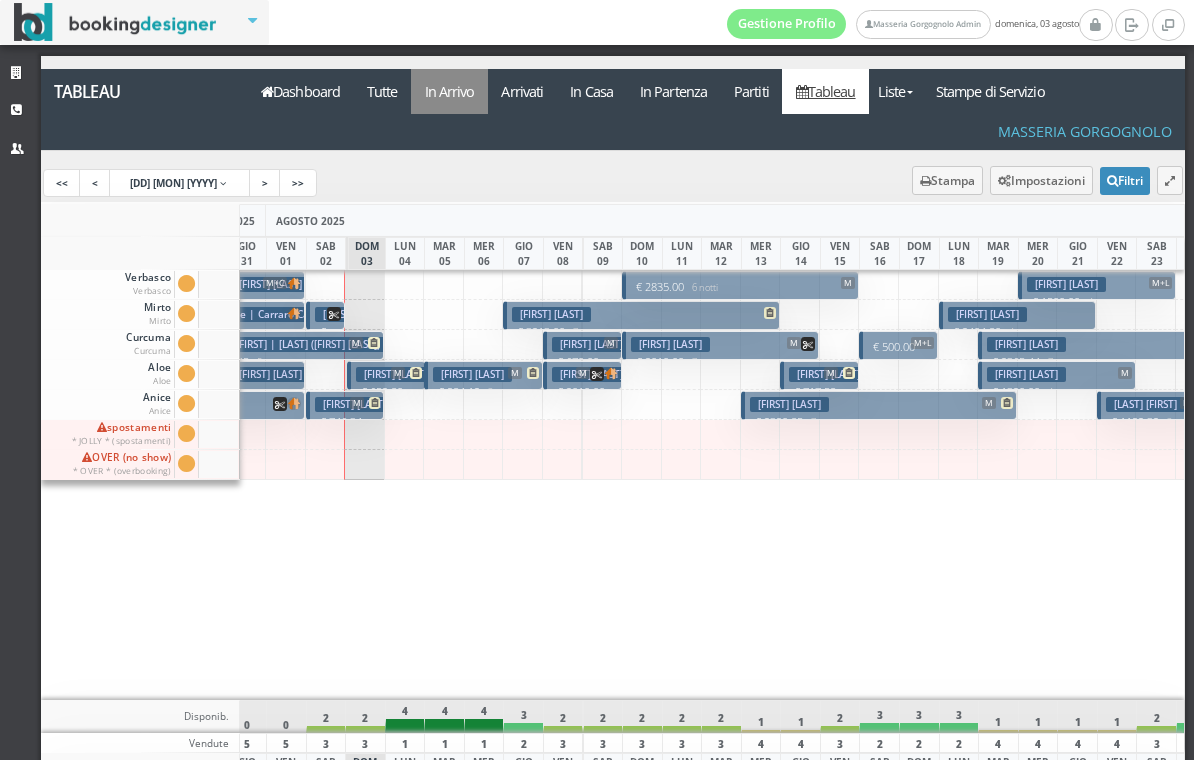 click on "In Arrivo" at bounding box center (449, 91) 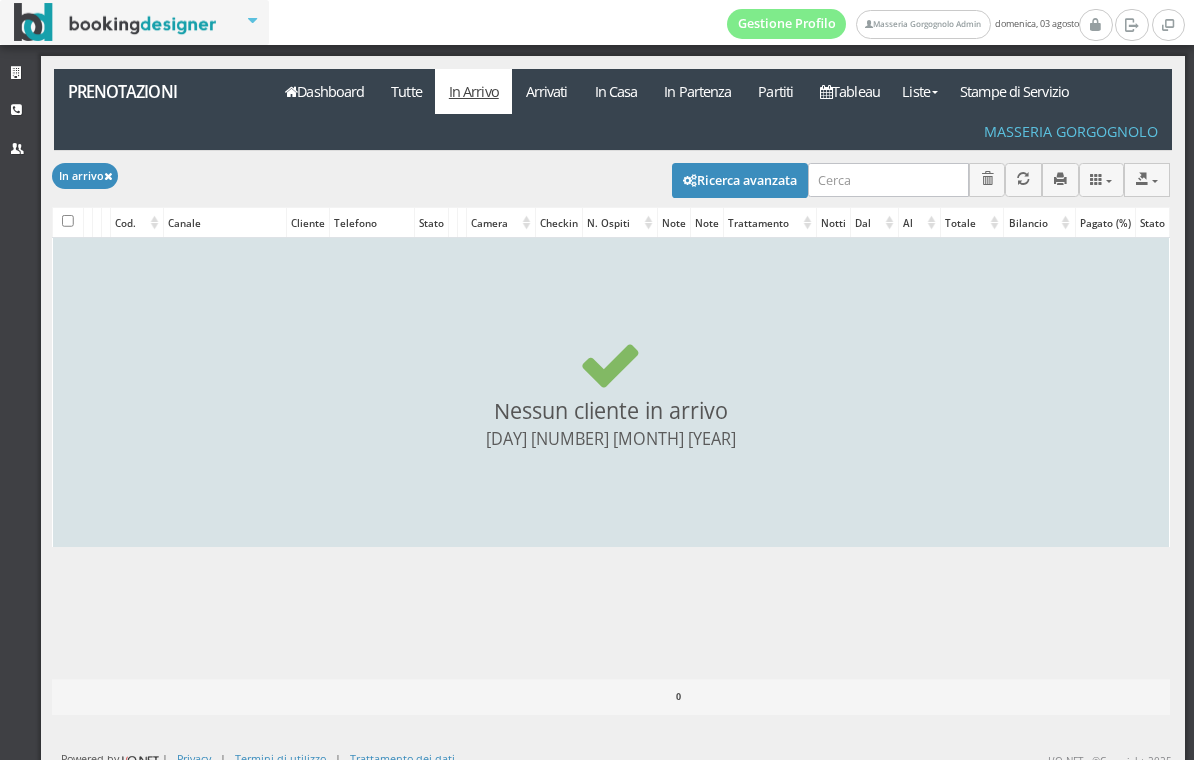 scroll, scrollTop: 0, scrollLeft: 0, axis: both 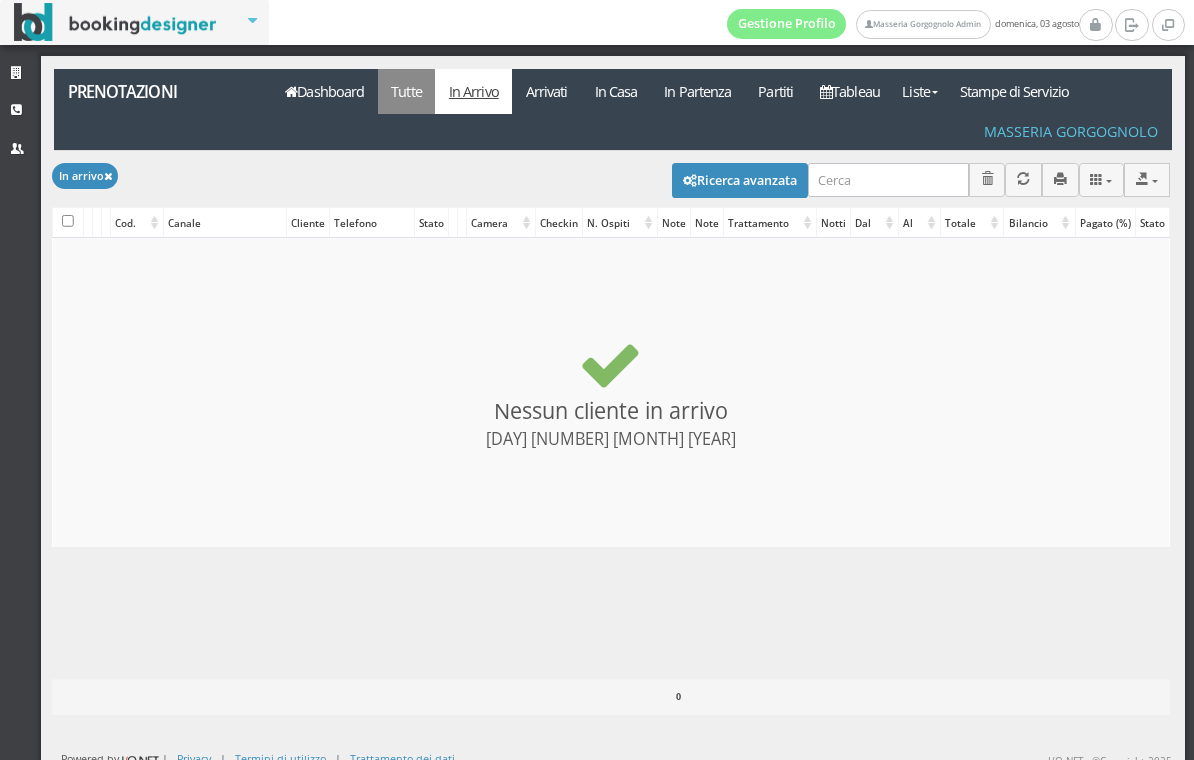 click on "Tutte" at bounding box center (407, 91) 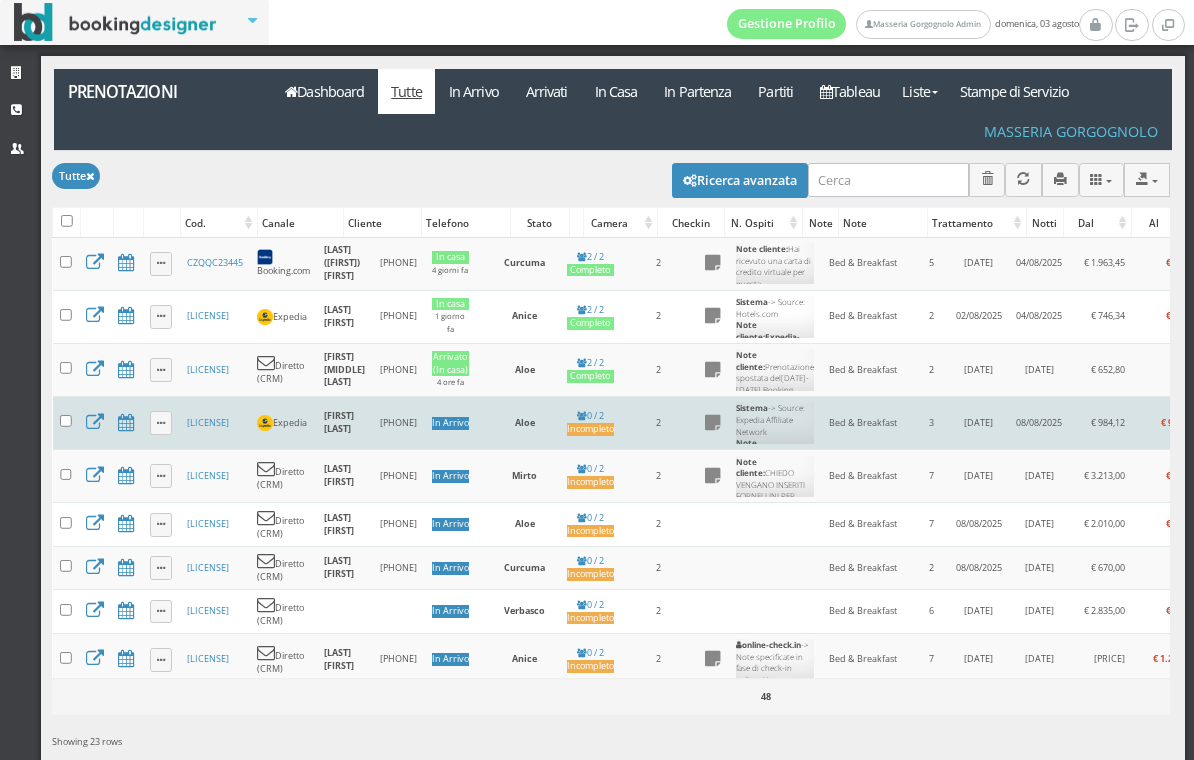 scroll, scrollTop: 0, scrollLeft: 0, axis: both 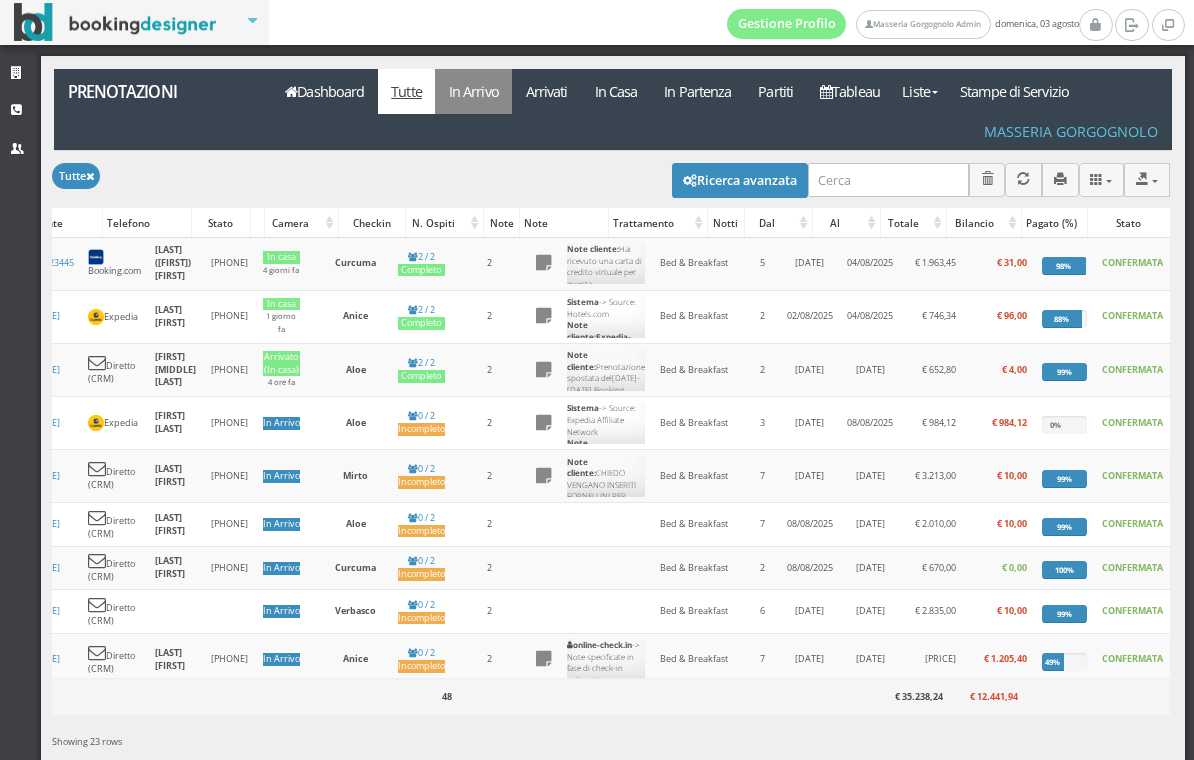 click on "In Arrivo" at bounding box center [473, 91] 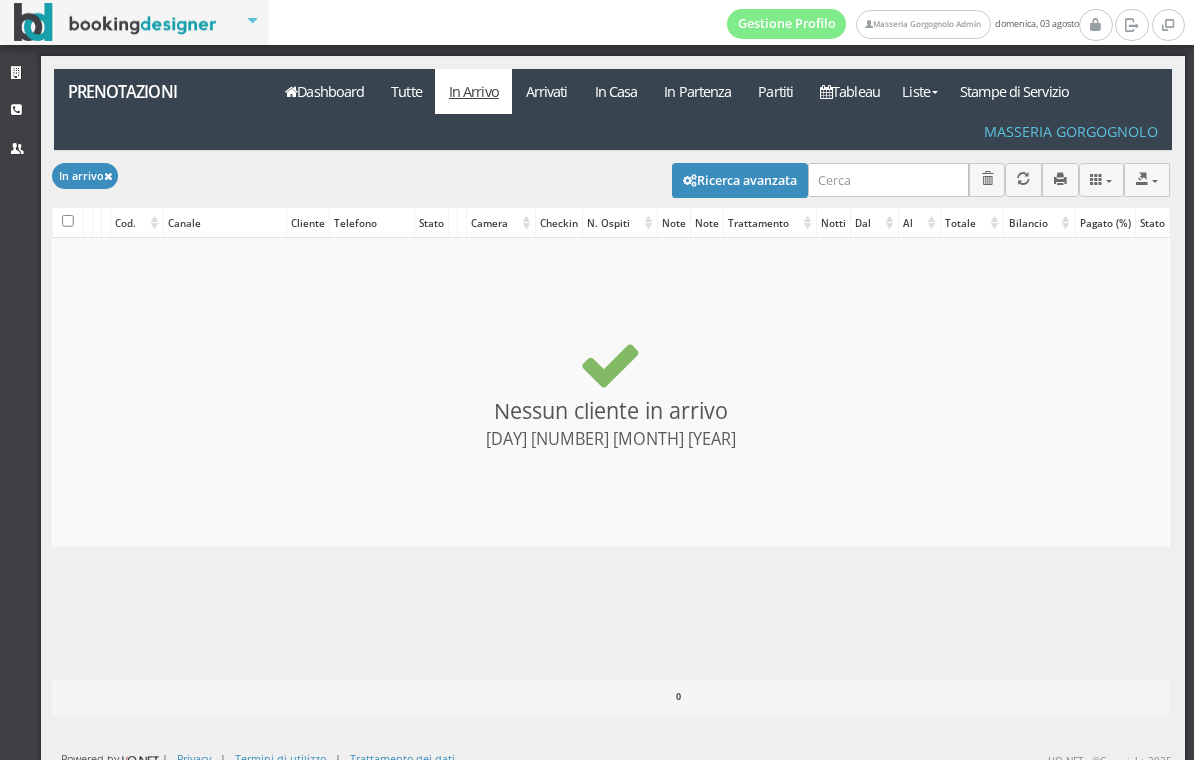 scroll, scrollTop: 0, scrollLeft: 0, axis: both 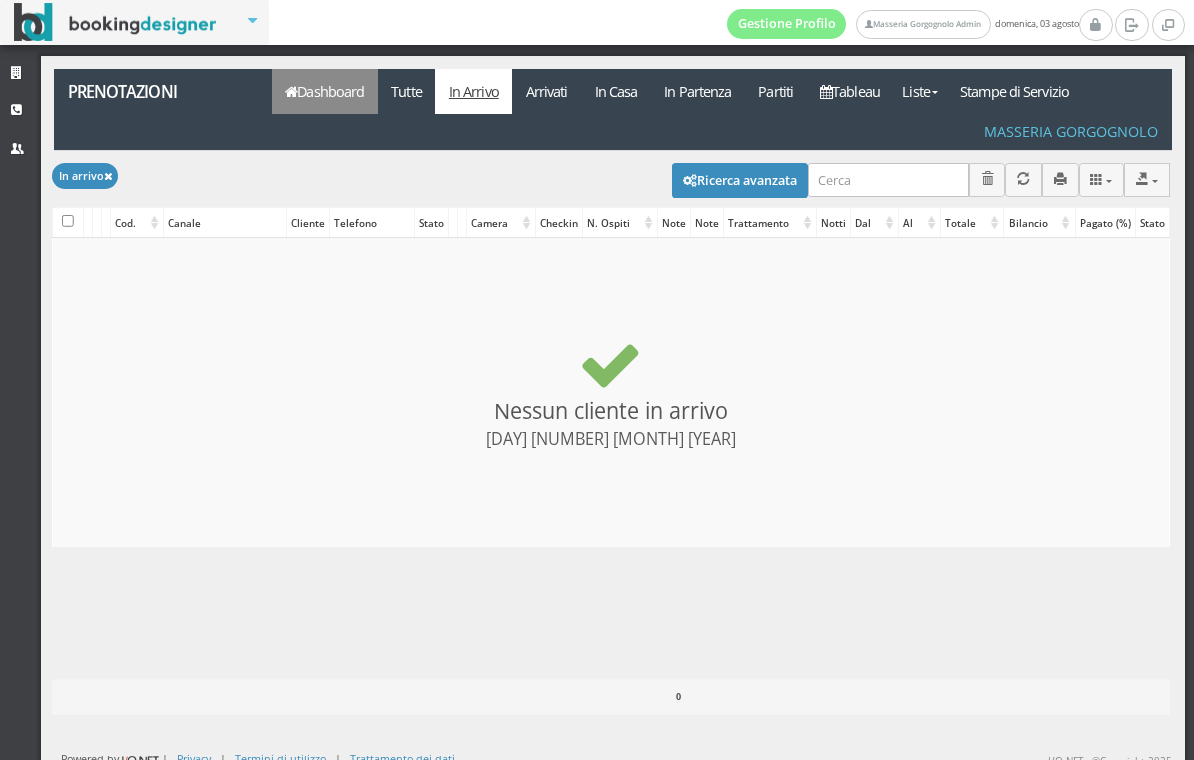 click on "Dashboard" at bounding box center (325, 91) 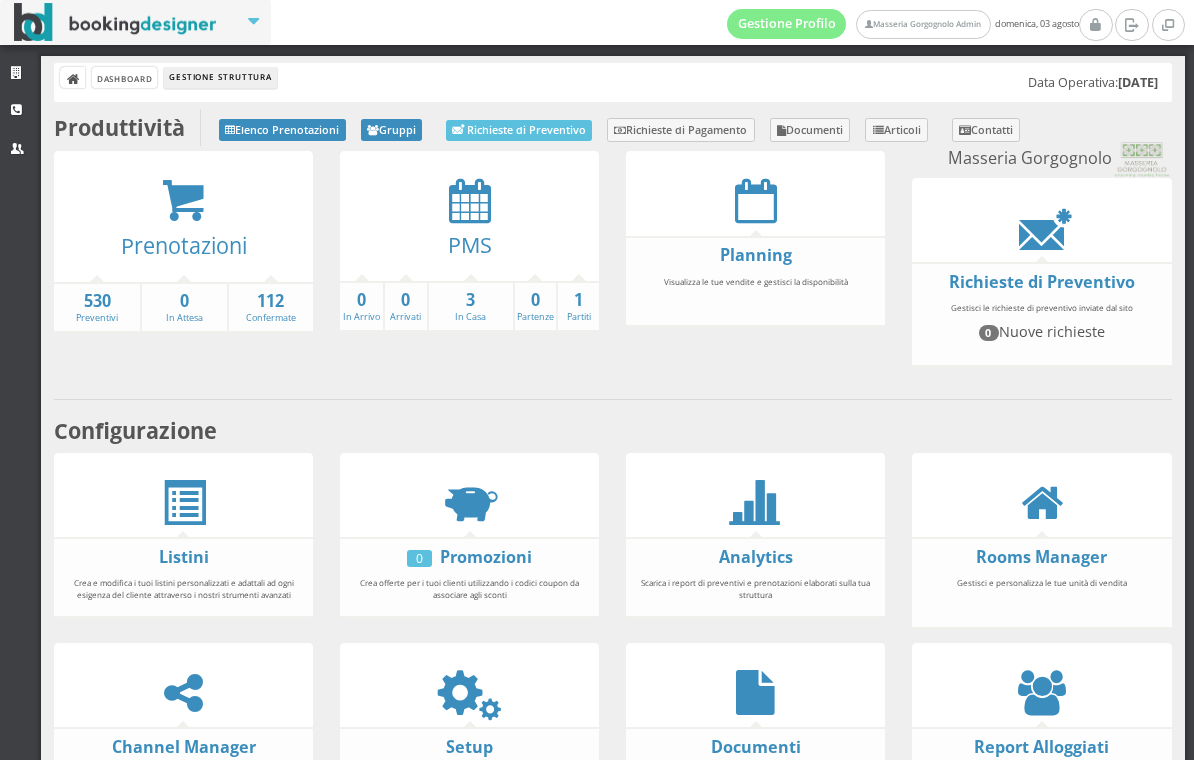 scroll, scrollTop: 0, scrollLeft: 0, axis: both 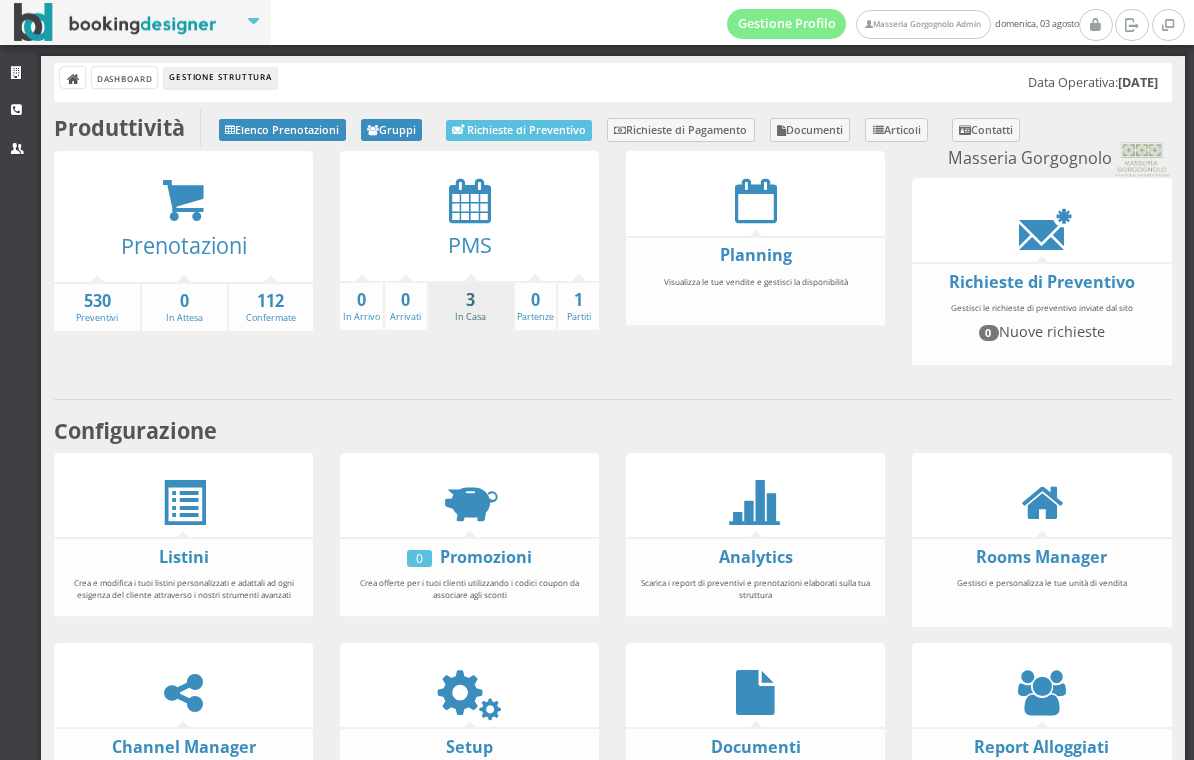 click on "3" at bounding box center [471, 300] 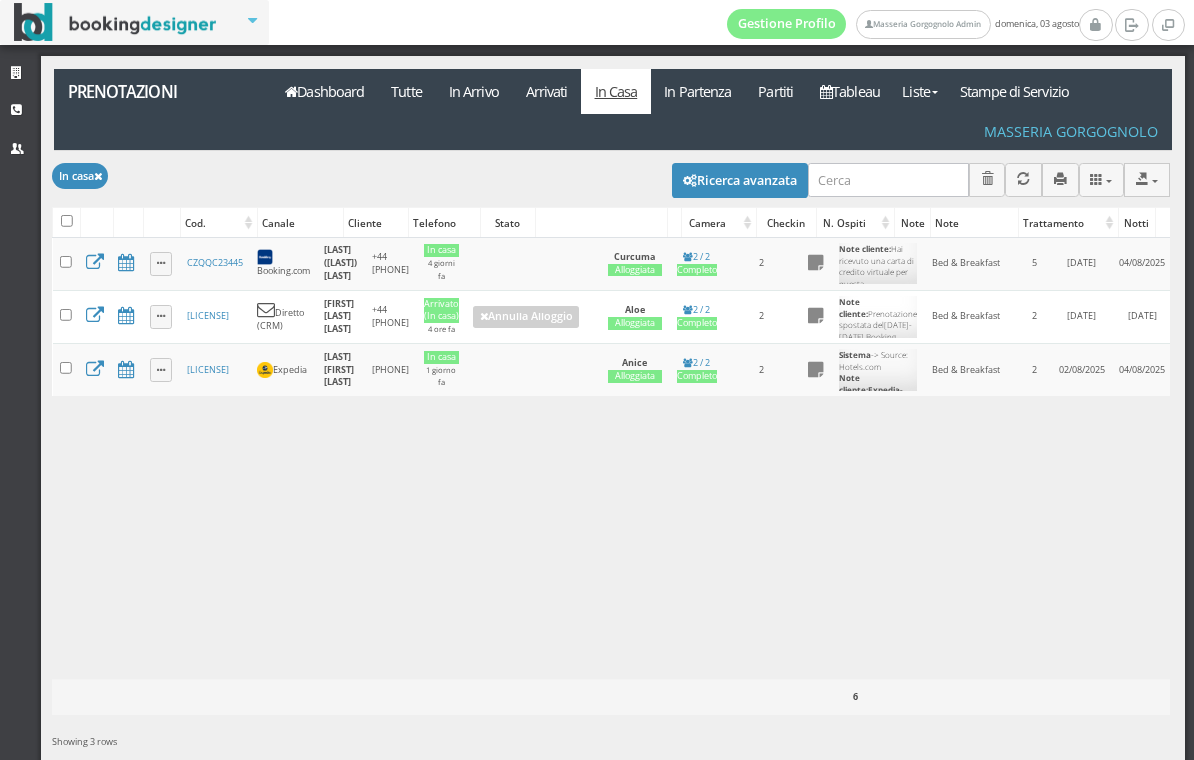 scroll, scrollTop: 0, scrollLeft: 0, axis: both 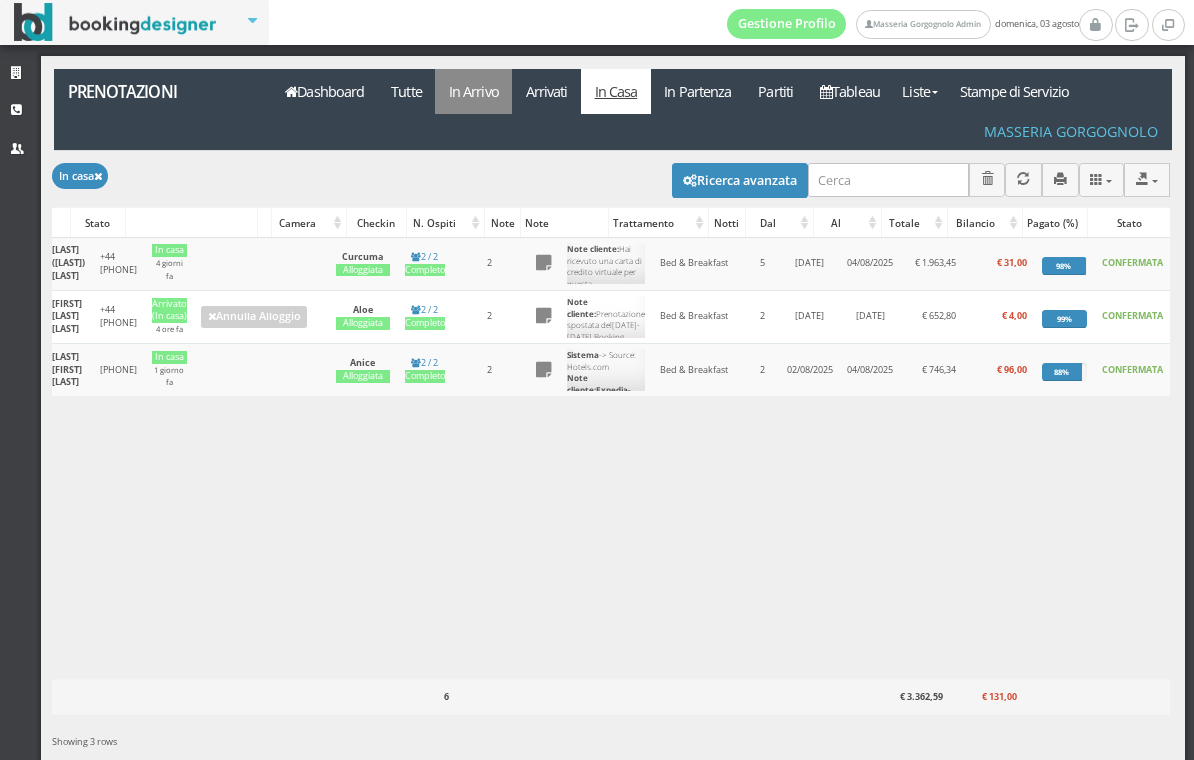 click on "In Arrivo" at bounding box center (473, 91) 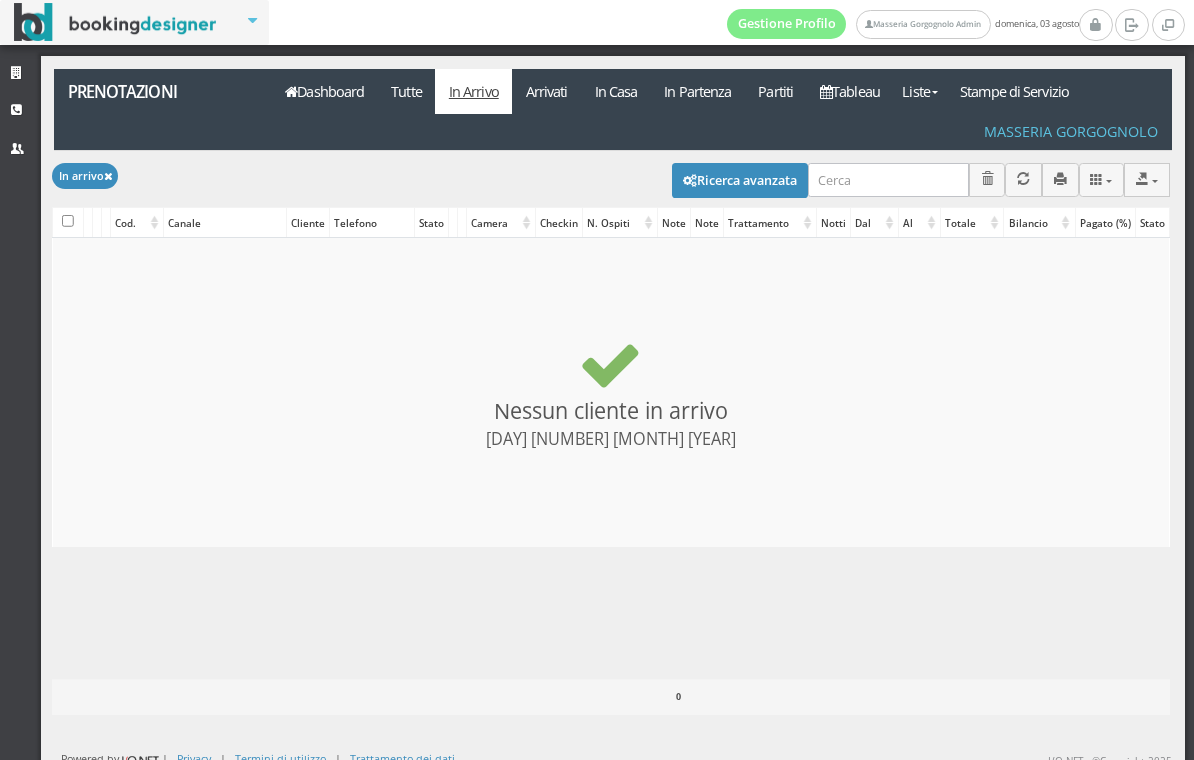 scroll, scrollTop: 0, scrollLeft: 0, axis: both 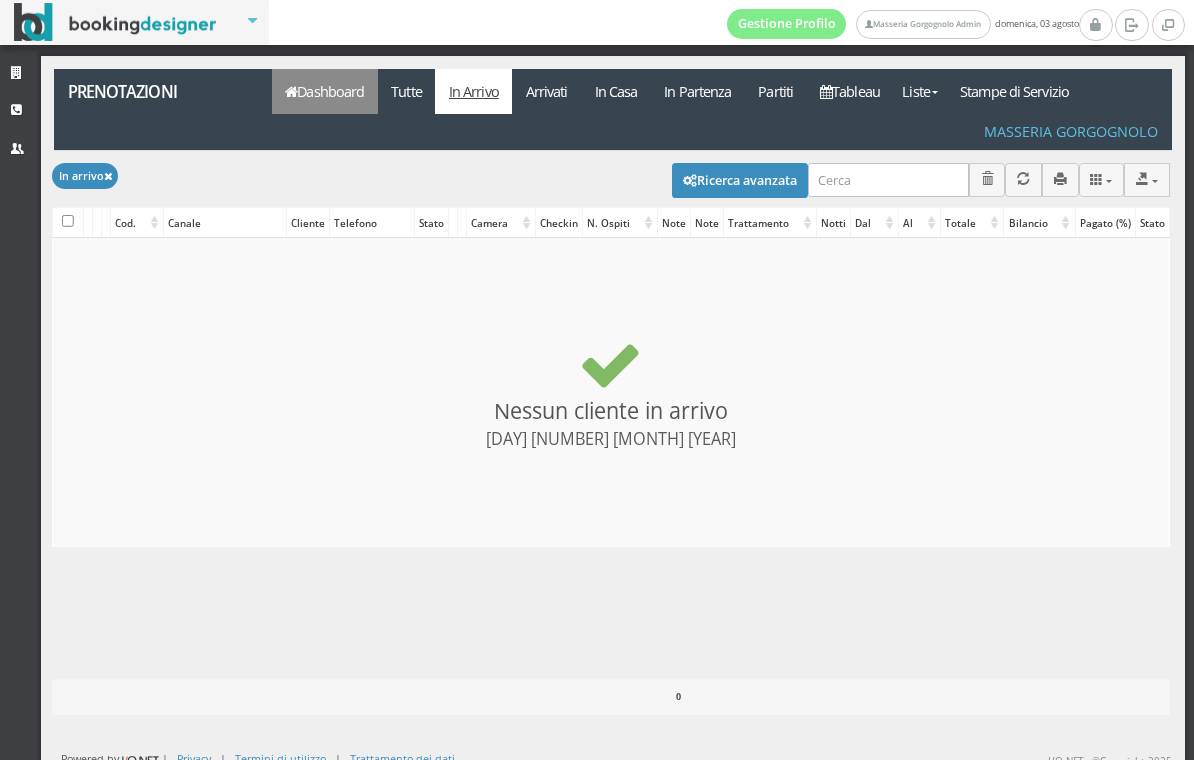 click on "Dashboard" at bounding box center [325, 91] 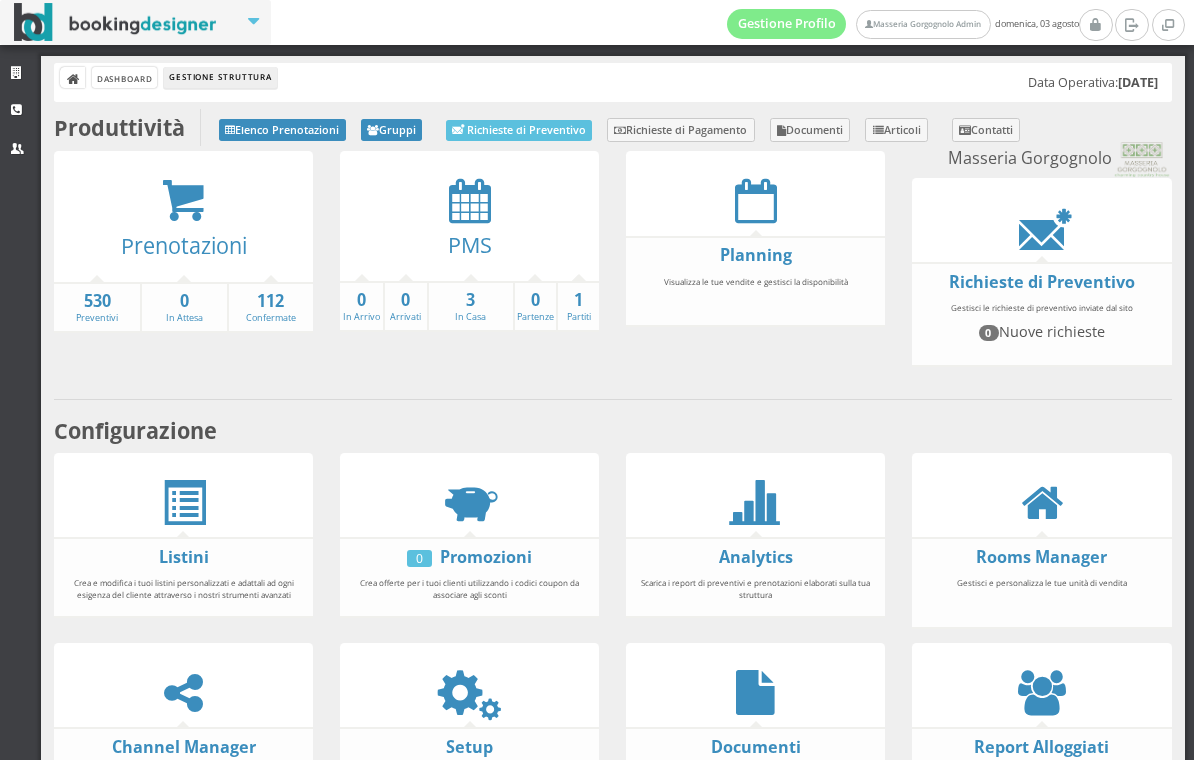 scroll, scrollTop: 0, scrollLeft: 0, axis: both 